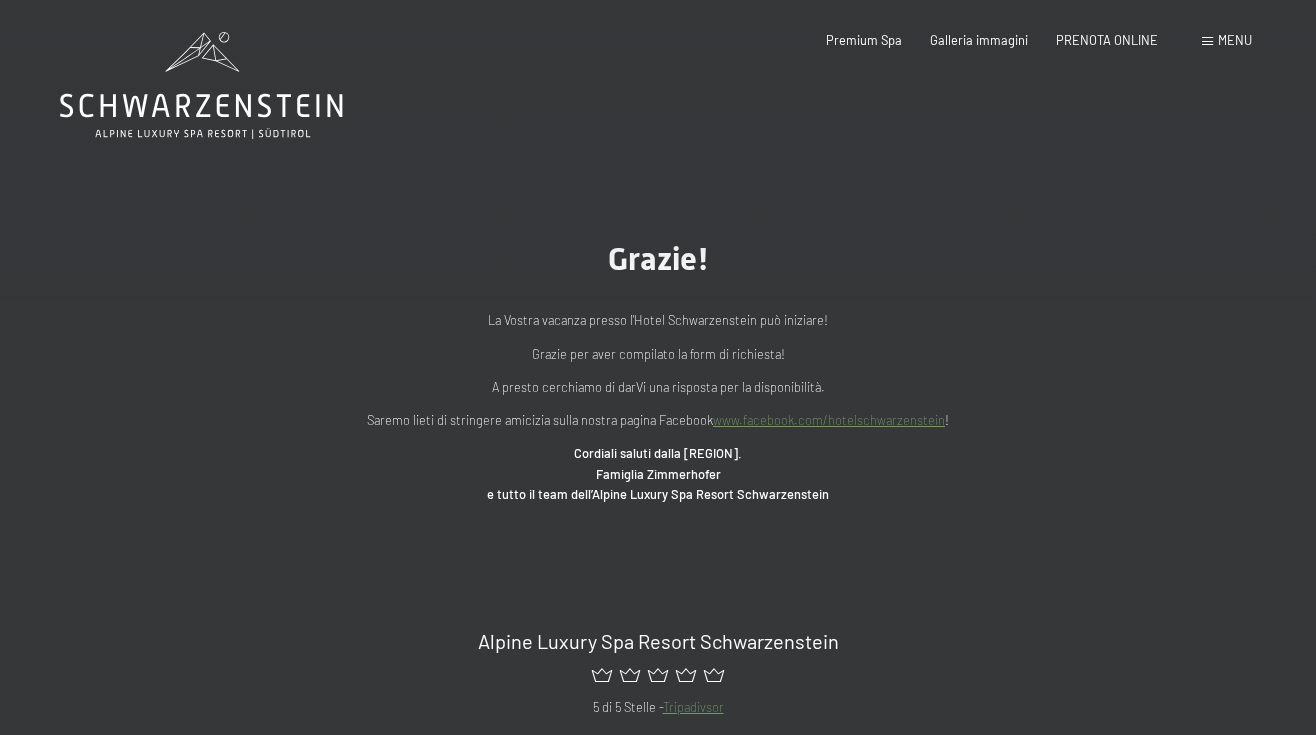 scroll, scrollTop: 0, scrollLeft: 0, axis: both 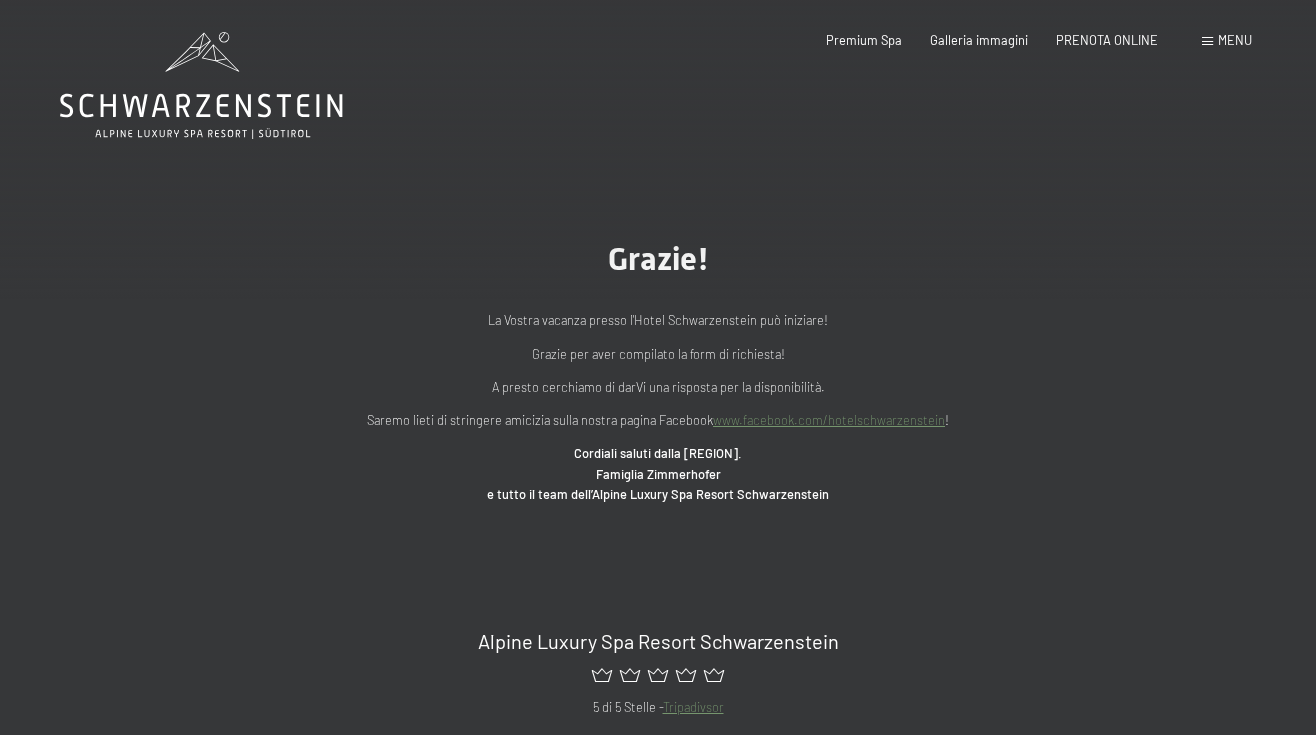 click 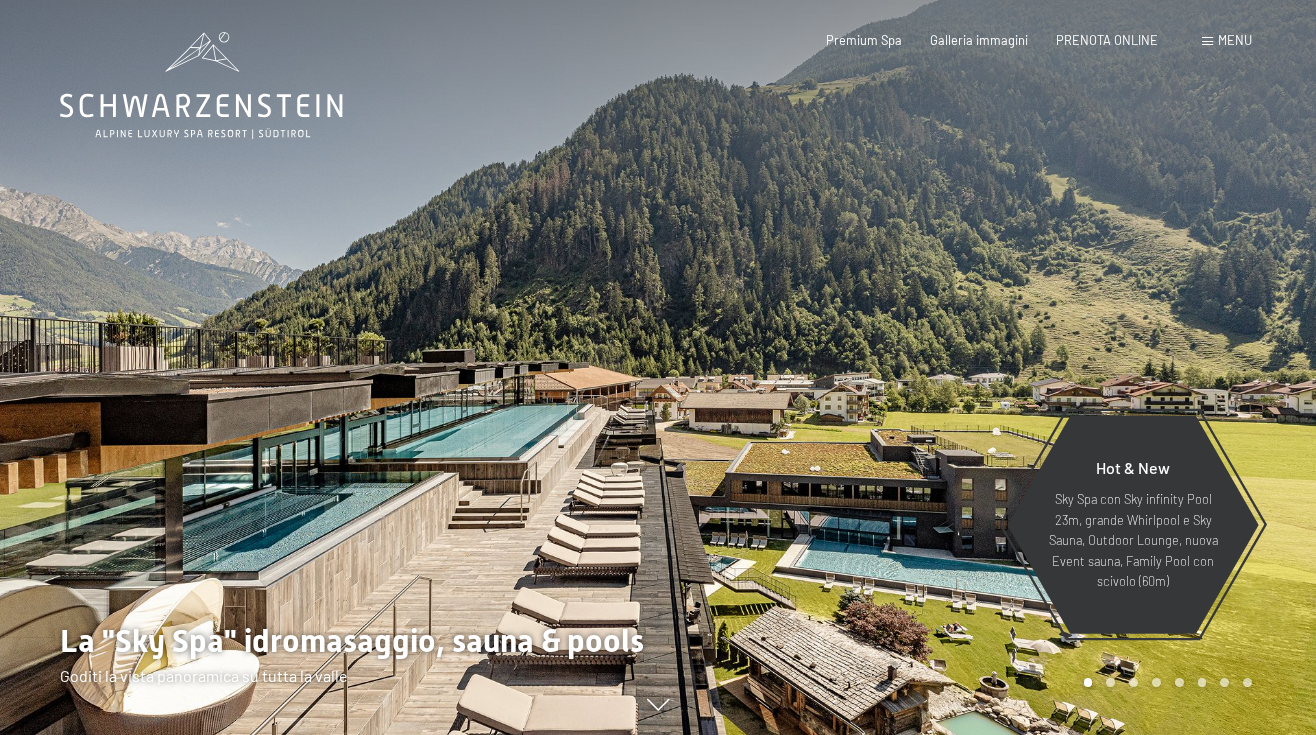scroll, scrollTop: 0, scrollLeft: 0, axis: both 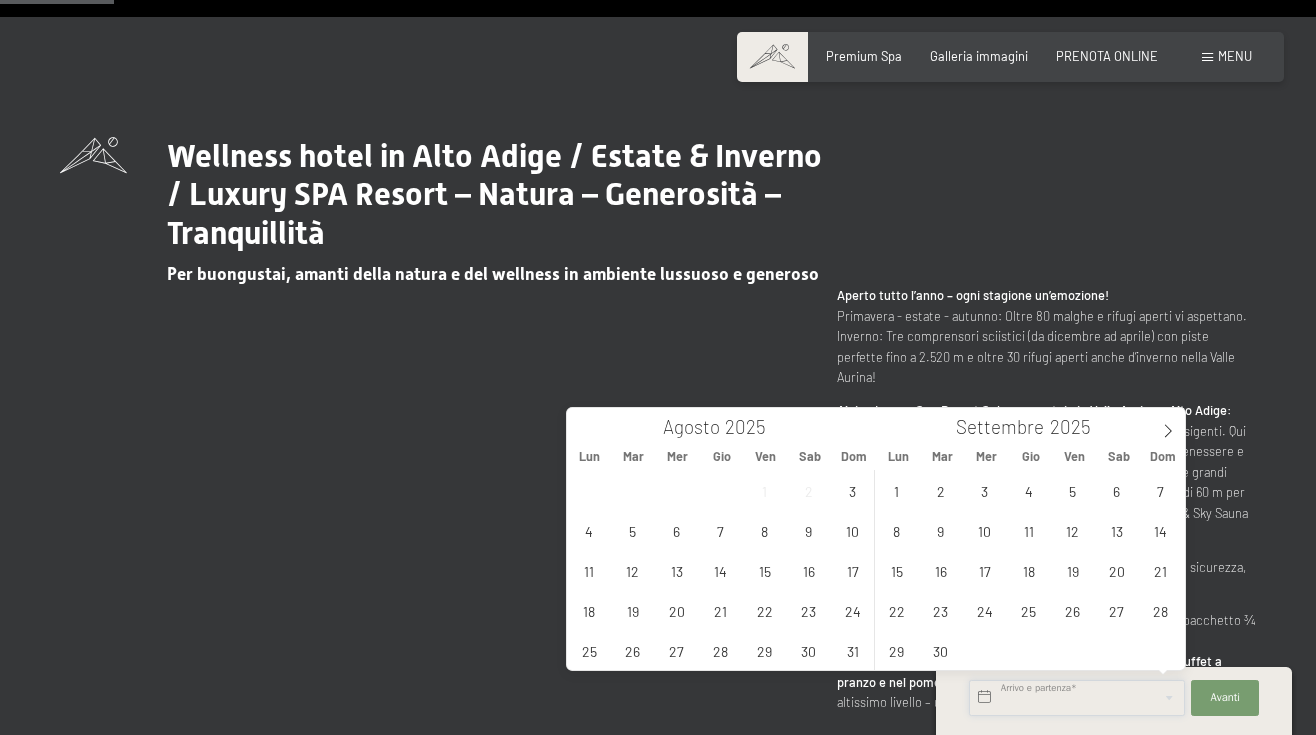 click at bounding box center (1077, 698) 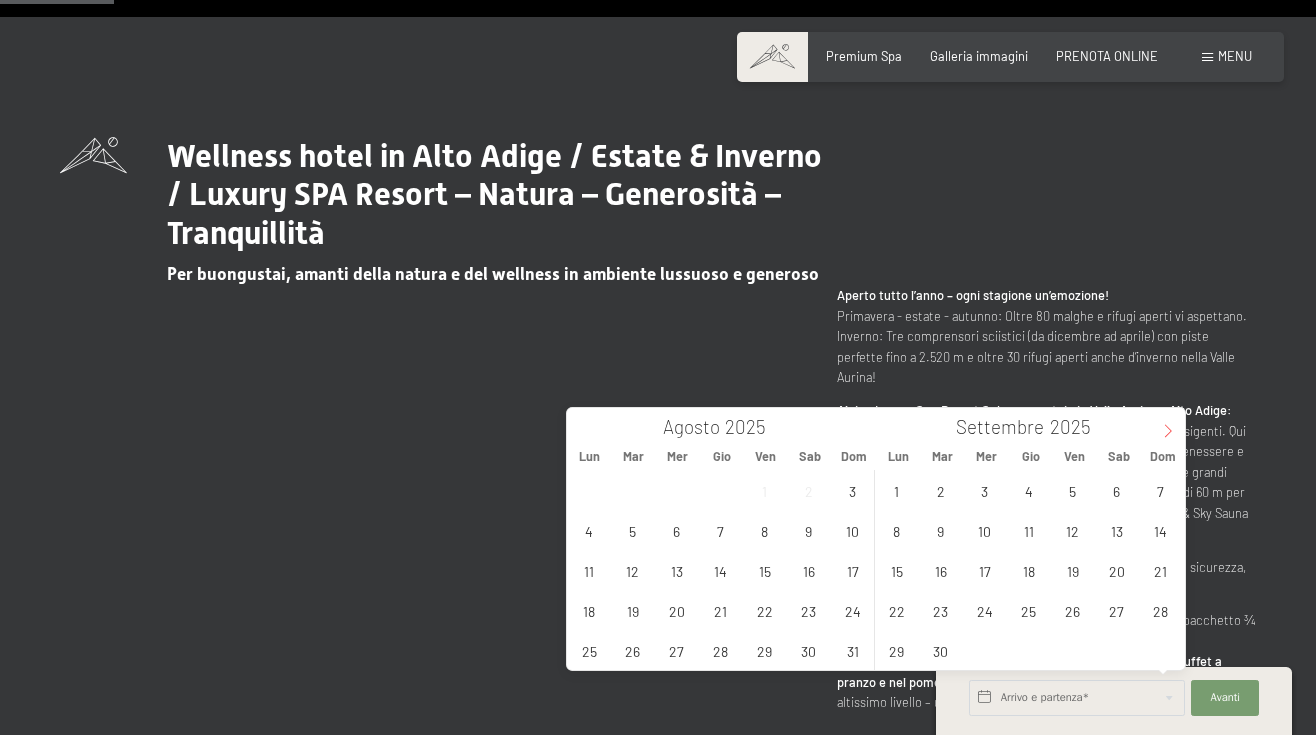 click at bounding box center [1168, 425] 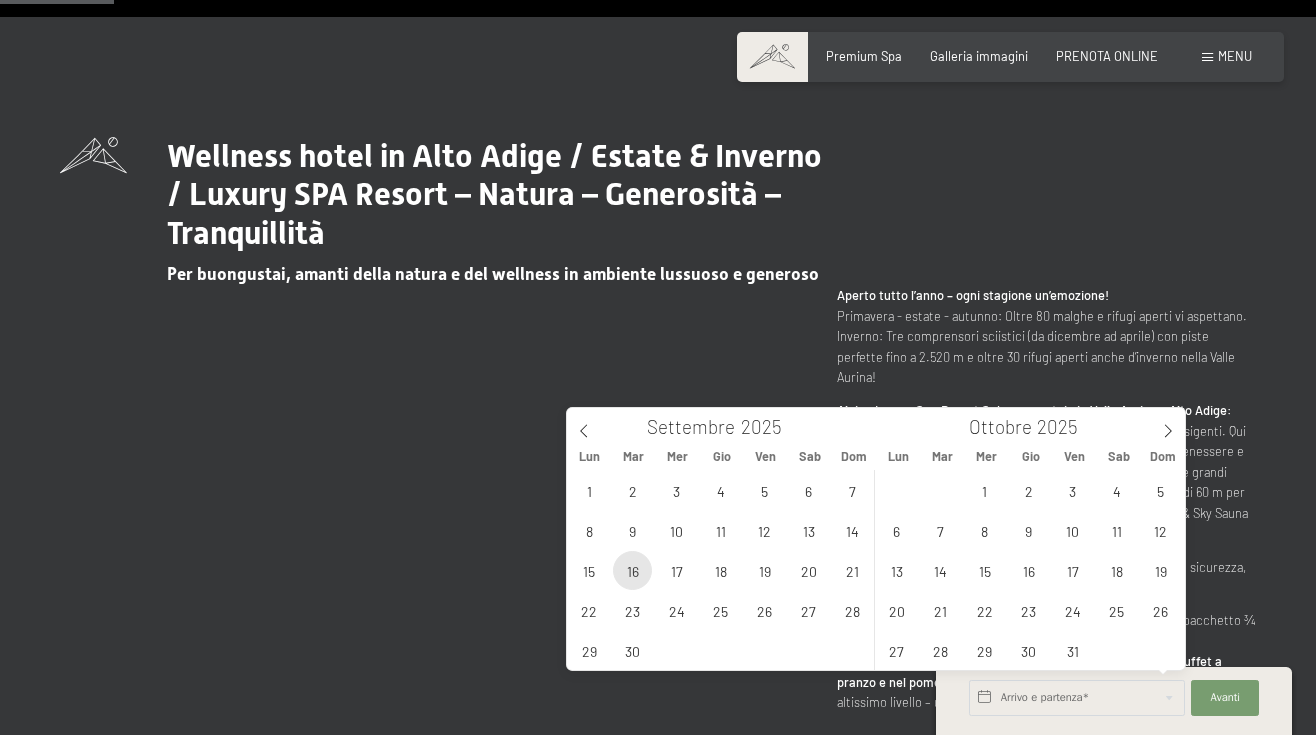 click on "16" at bounding box center [632, 570] 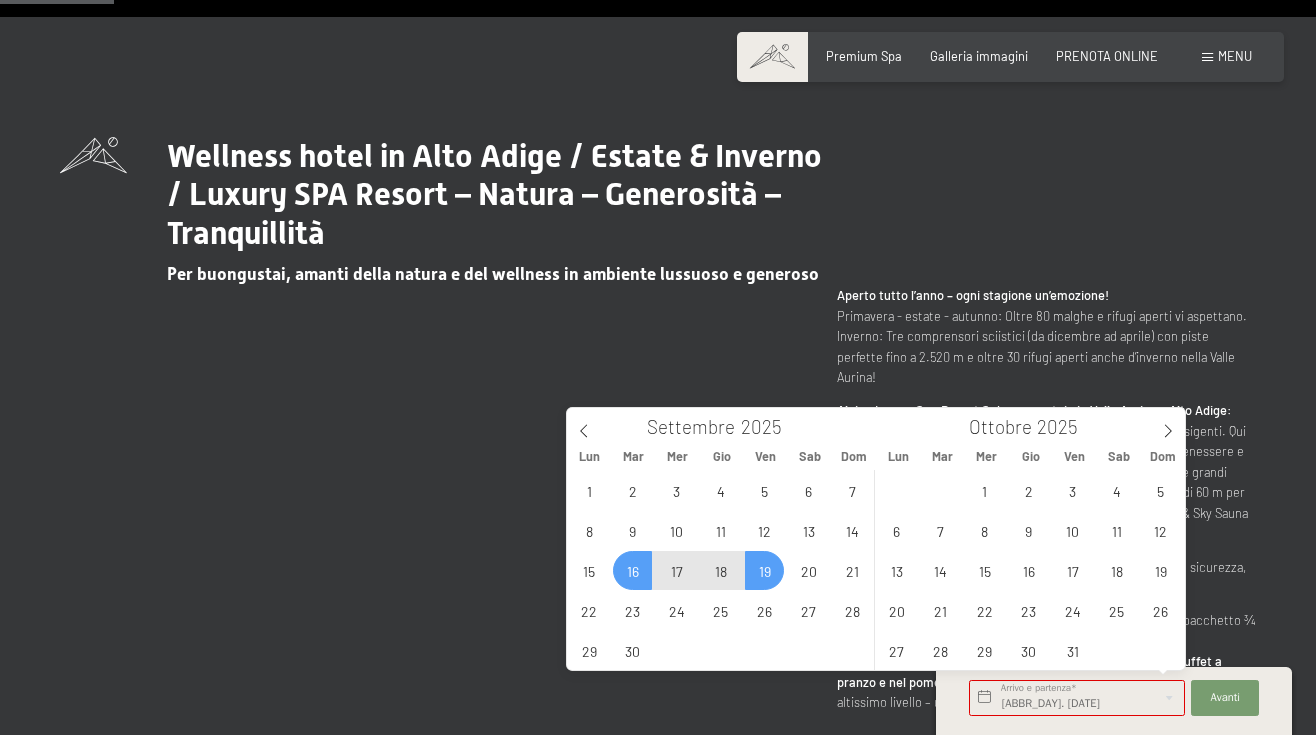 click on "19" at bounding box center [764, 570] 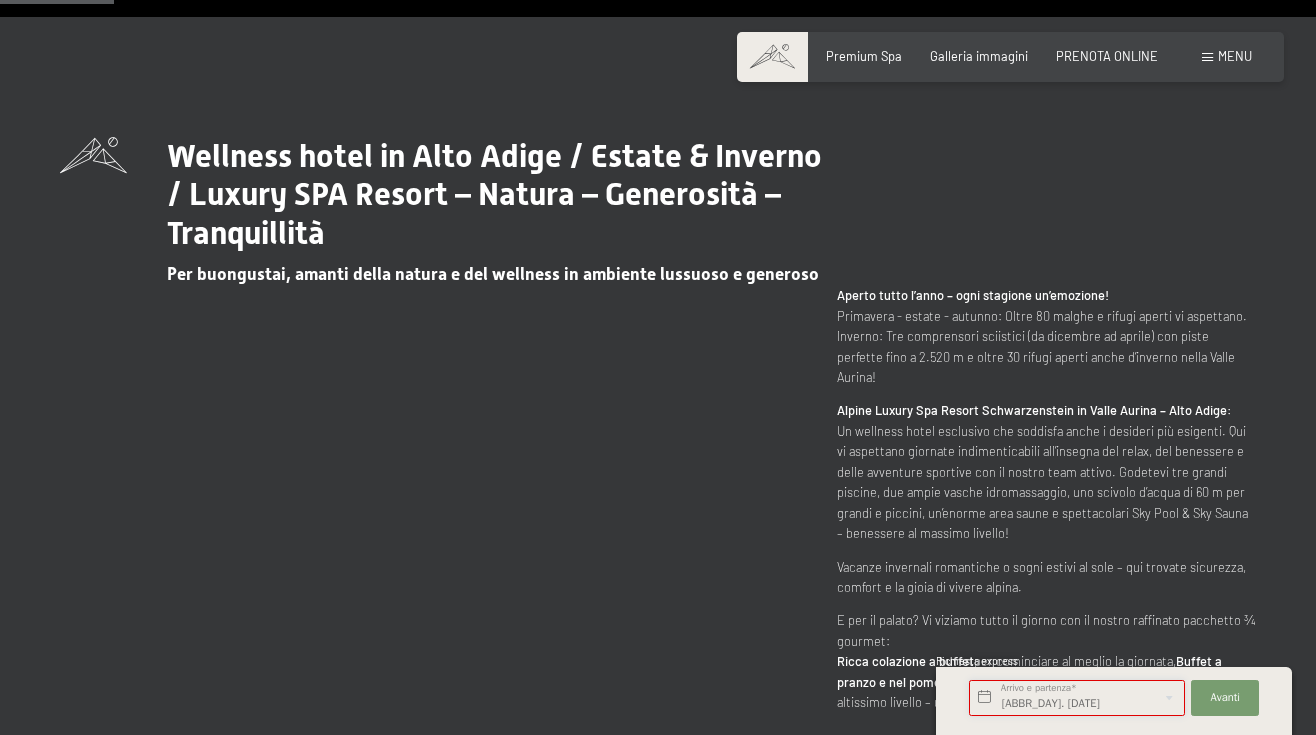 type on "Mar. 16/09/2025 - Ven. 19/09/2025" 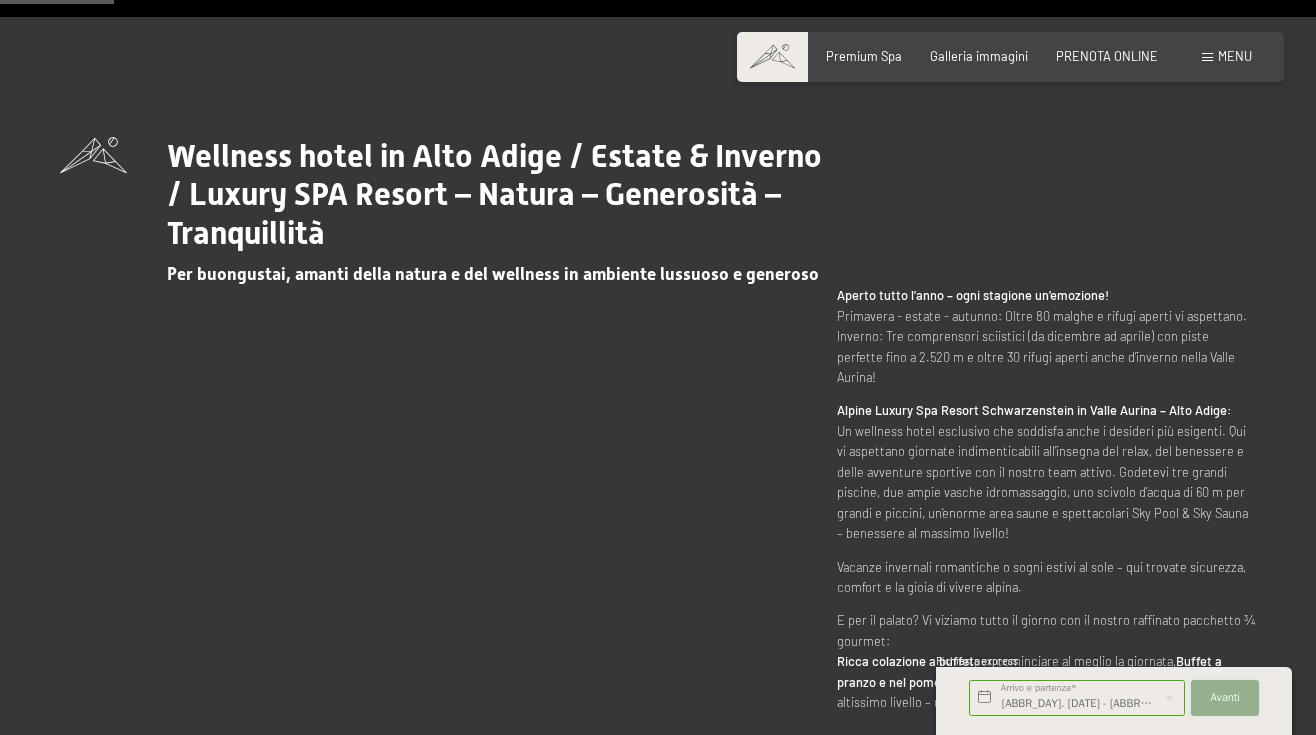 click on "Avanti" at bounding box center [1226, 698] 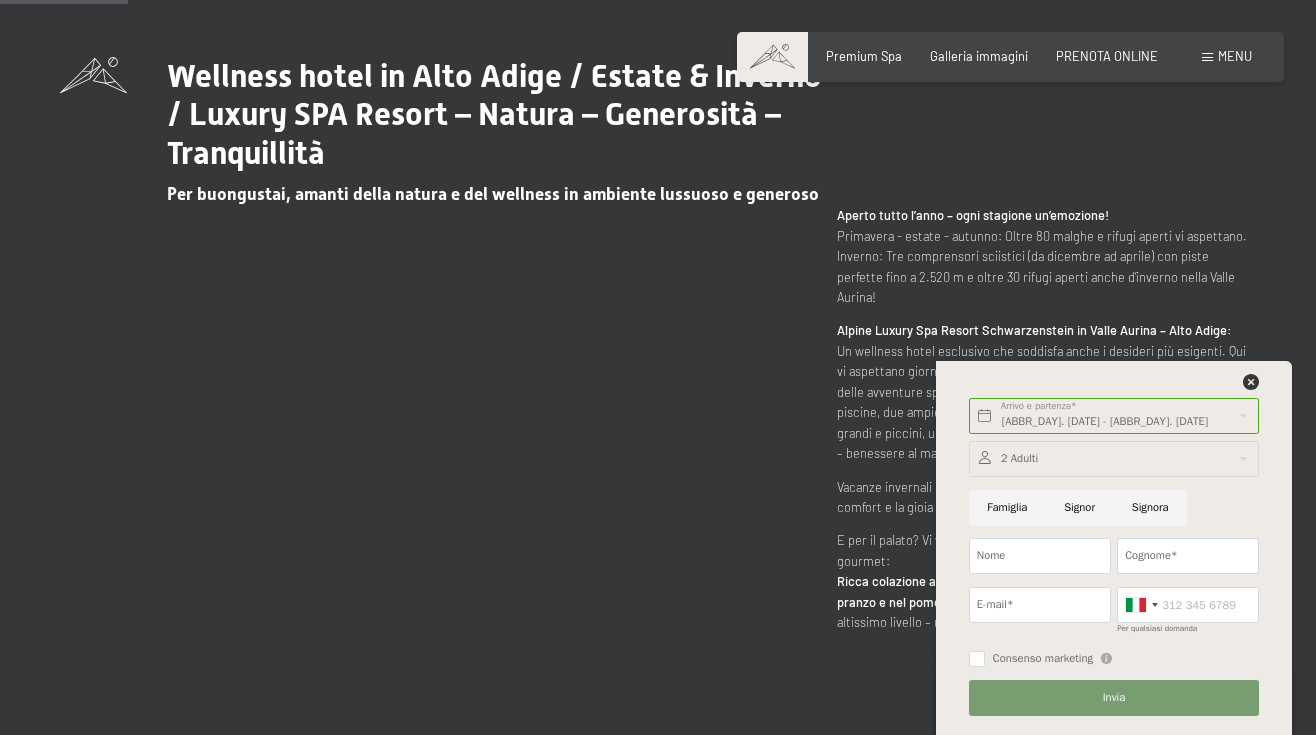 scroll, scrollTop: 802, scrollLeft: 0, axis: vertical 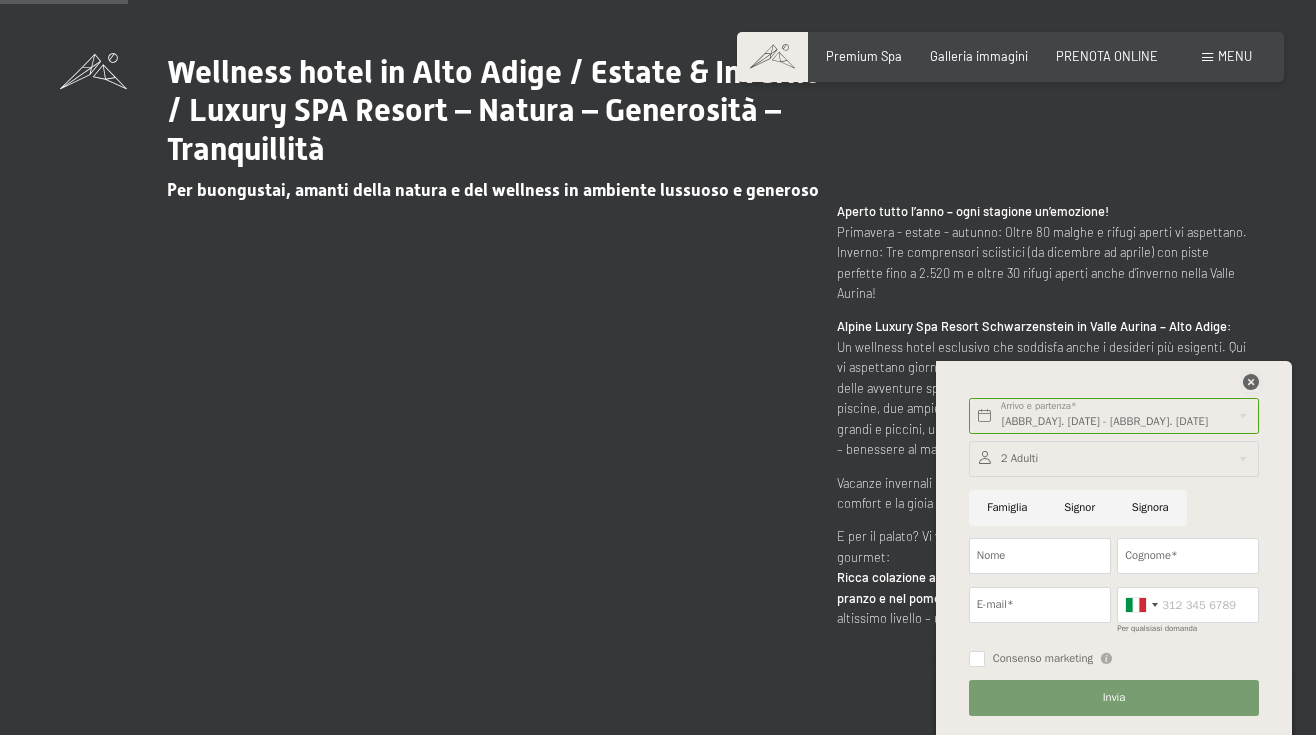 click at bounding box center (1251, 382) 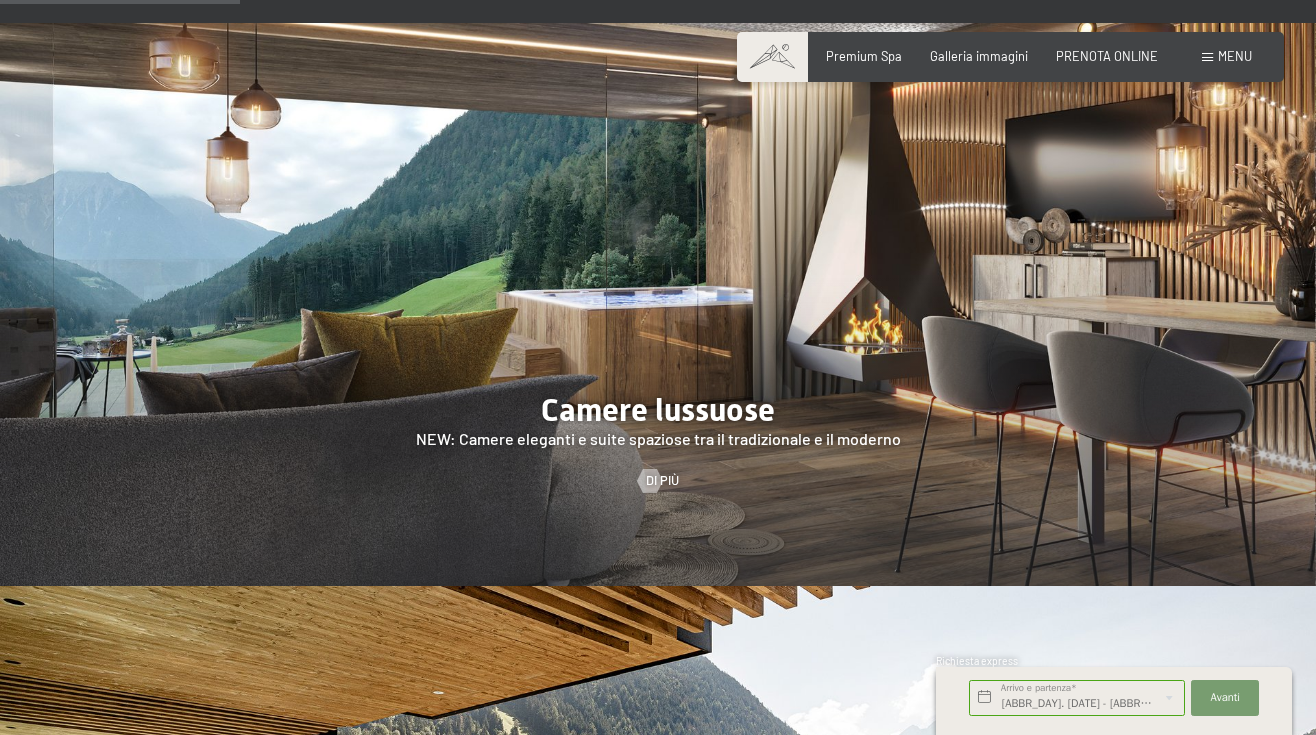 scroll, scrollTop: 1532, scrollLeft: 0, axis: vertical 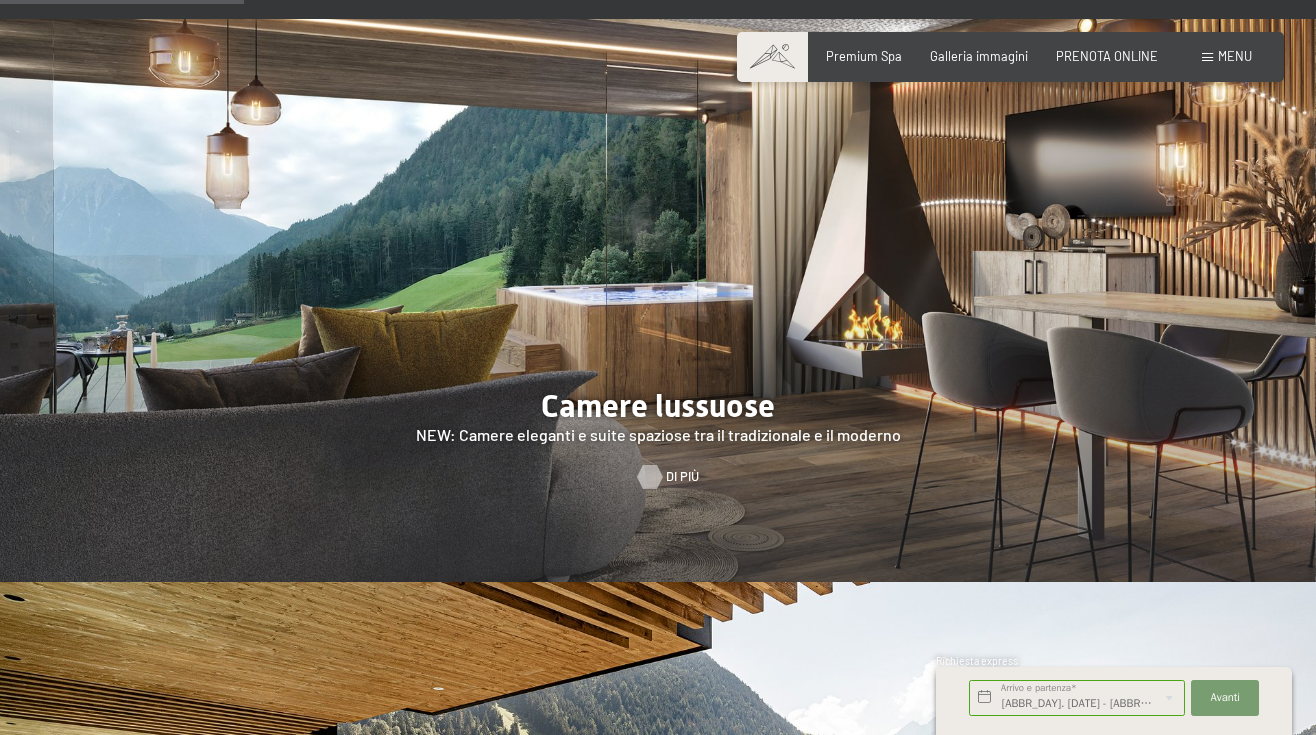 click on "Di più" at bounding box center [682, 477] 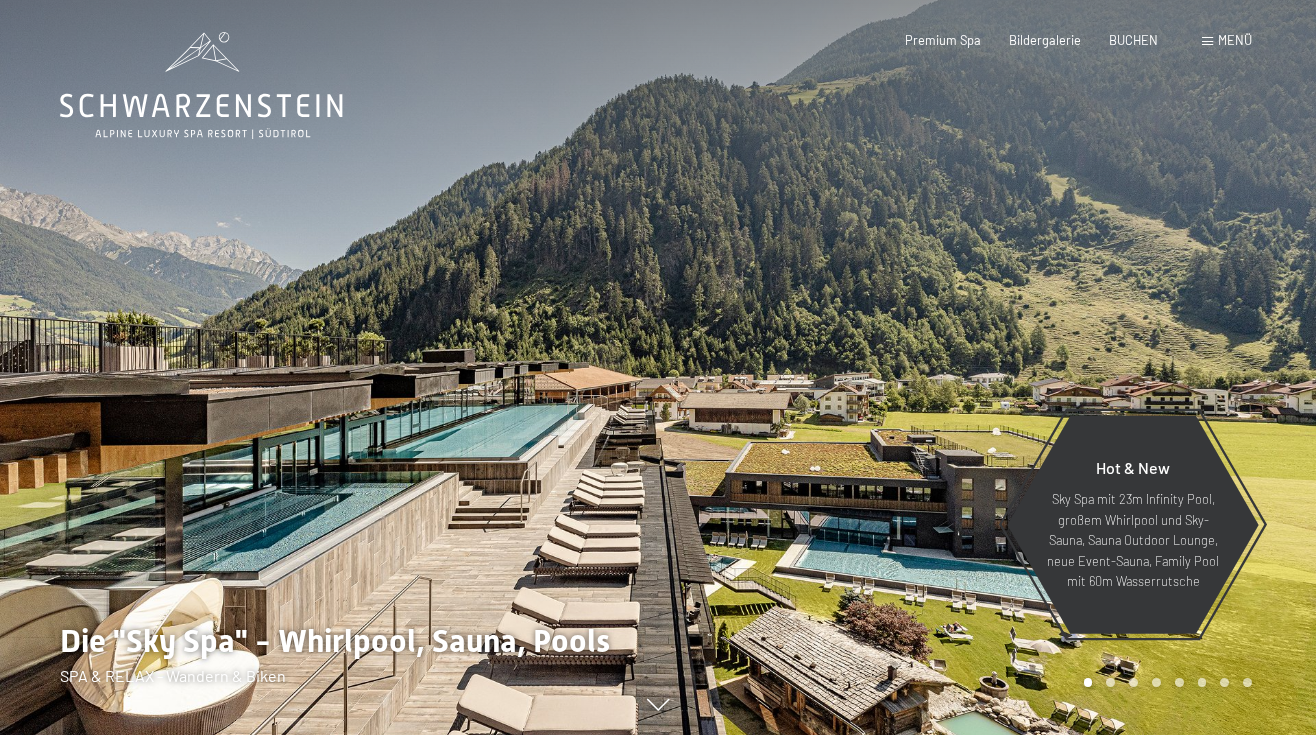 scroll, scrollTop: 0, scrollLeft: 0, axis: both 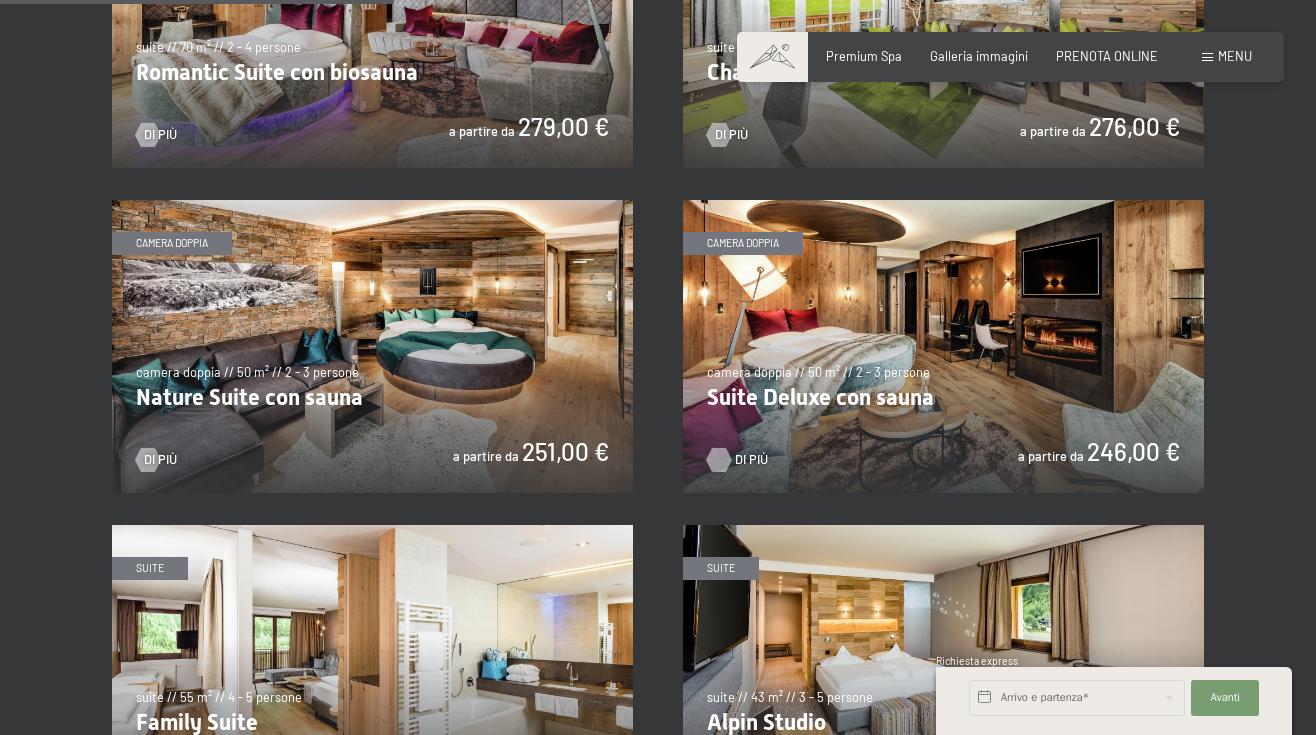 click on "Di più" at bounding box center (751, 460) 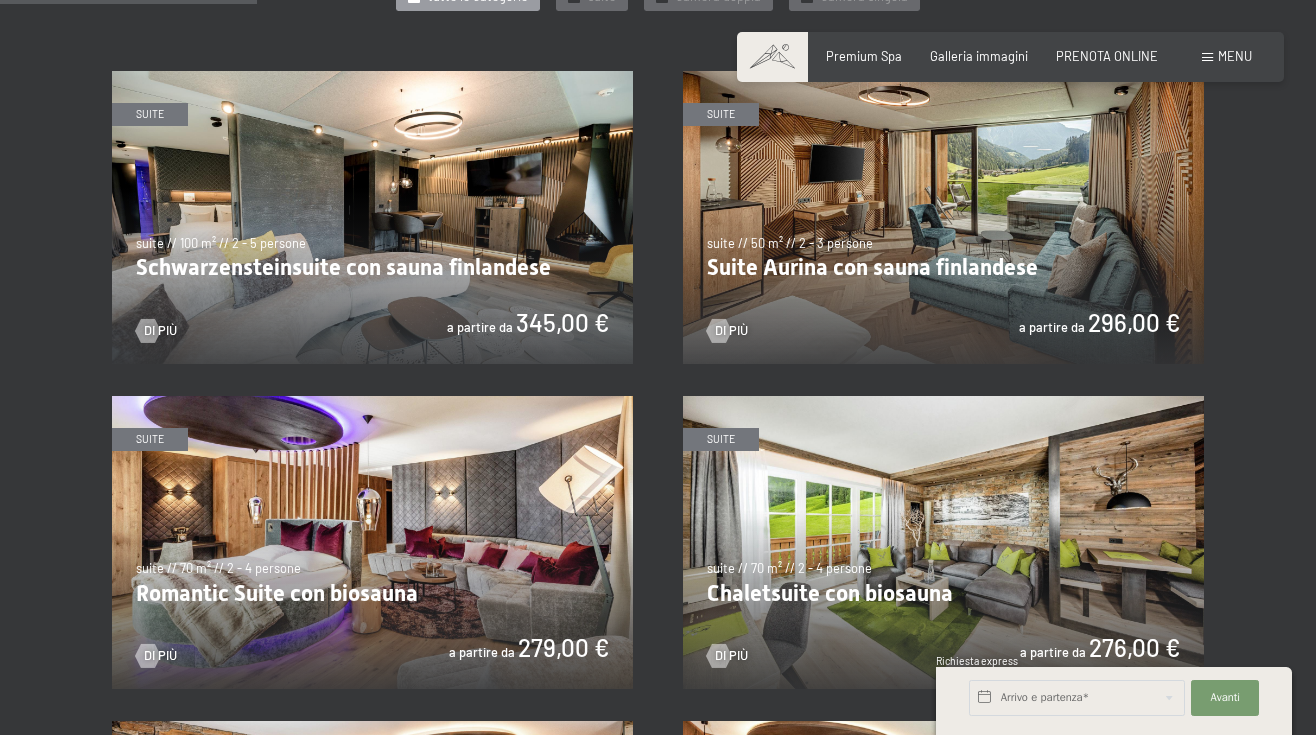 scroll, scrollTop: 981, scrollLeft: 0, axis: vertical 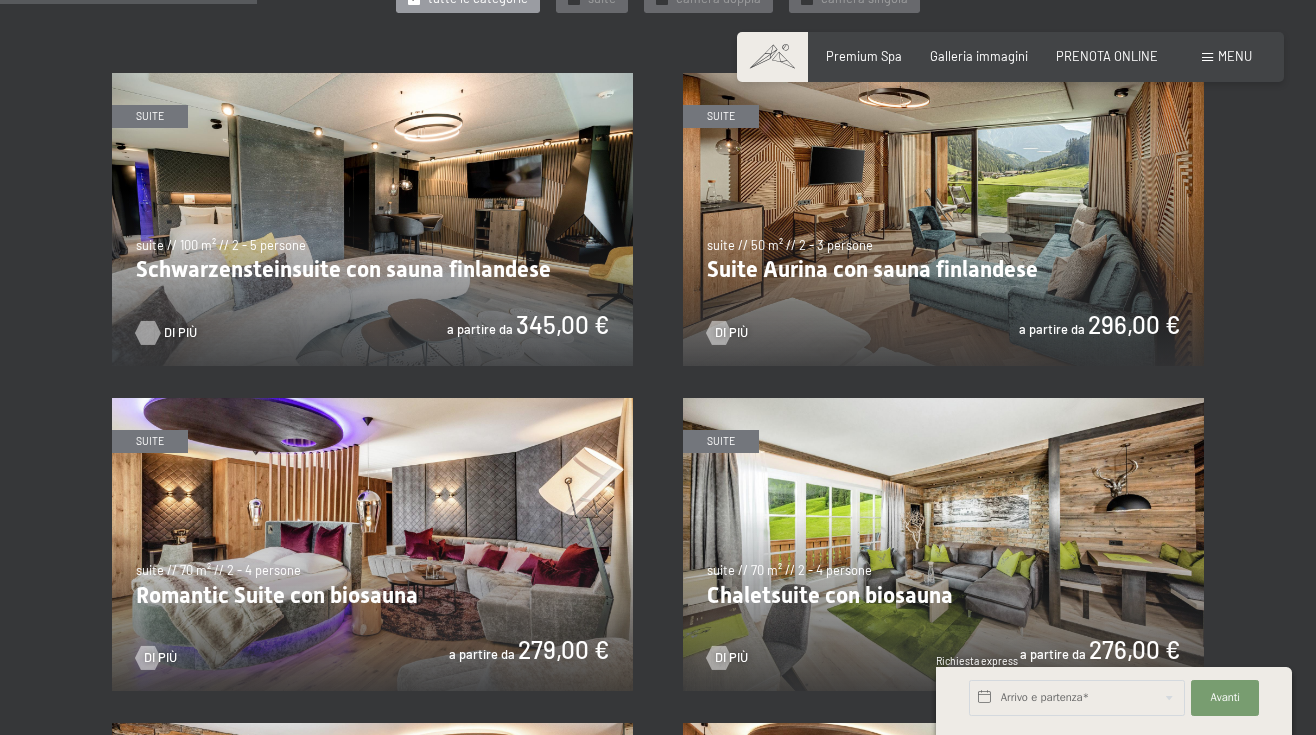 click on "Di più" at bounding box center [180, 333] 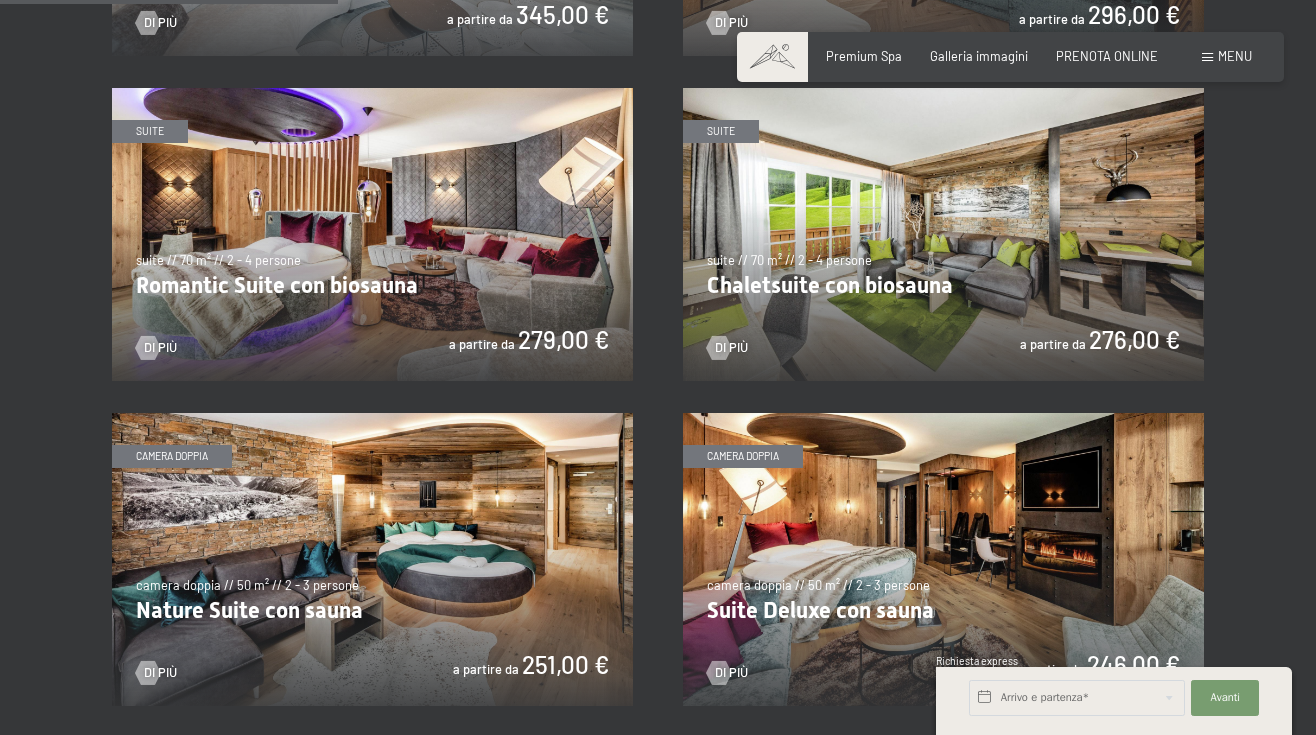 scroll, scrollTop: 1289, scrollLeft: 0, axis: vertical 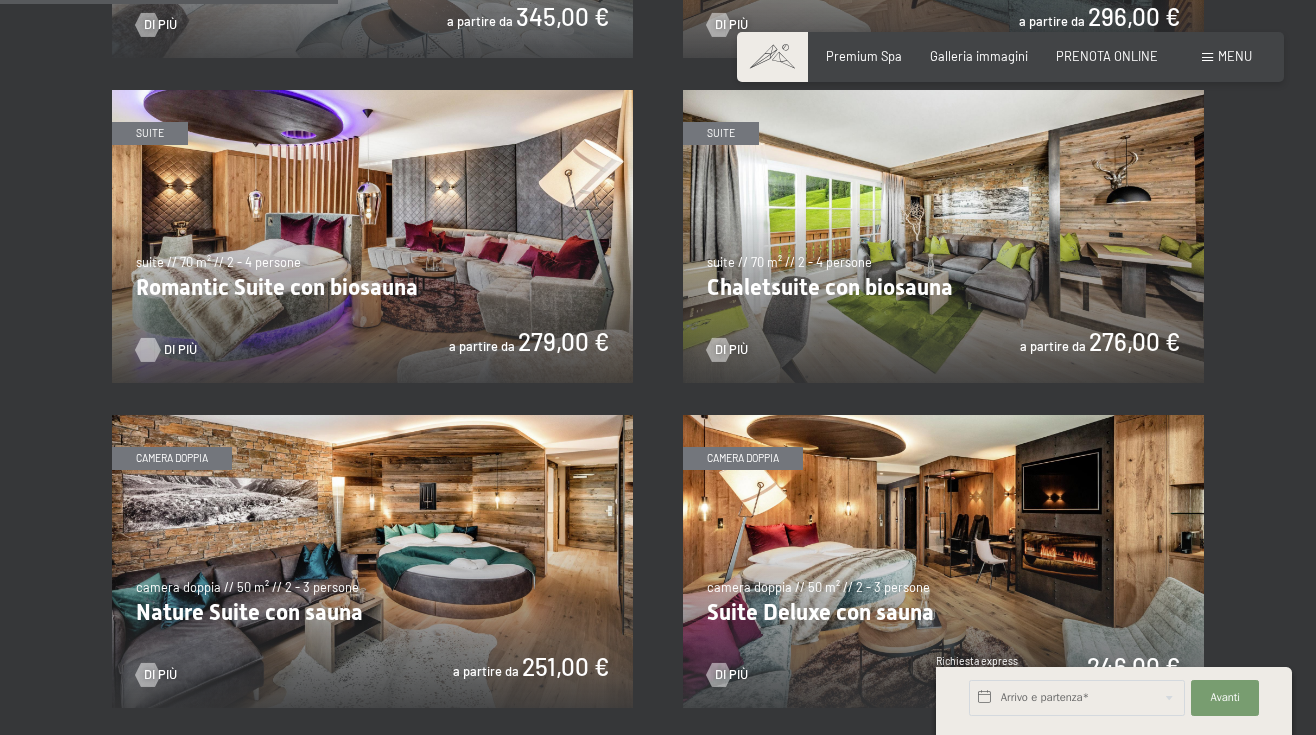 click on "Di più" at bounding box center [180, 350] 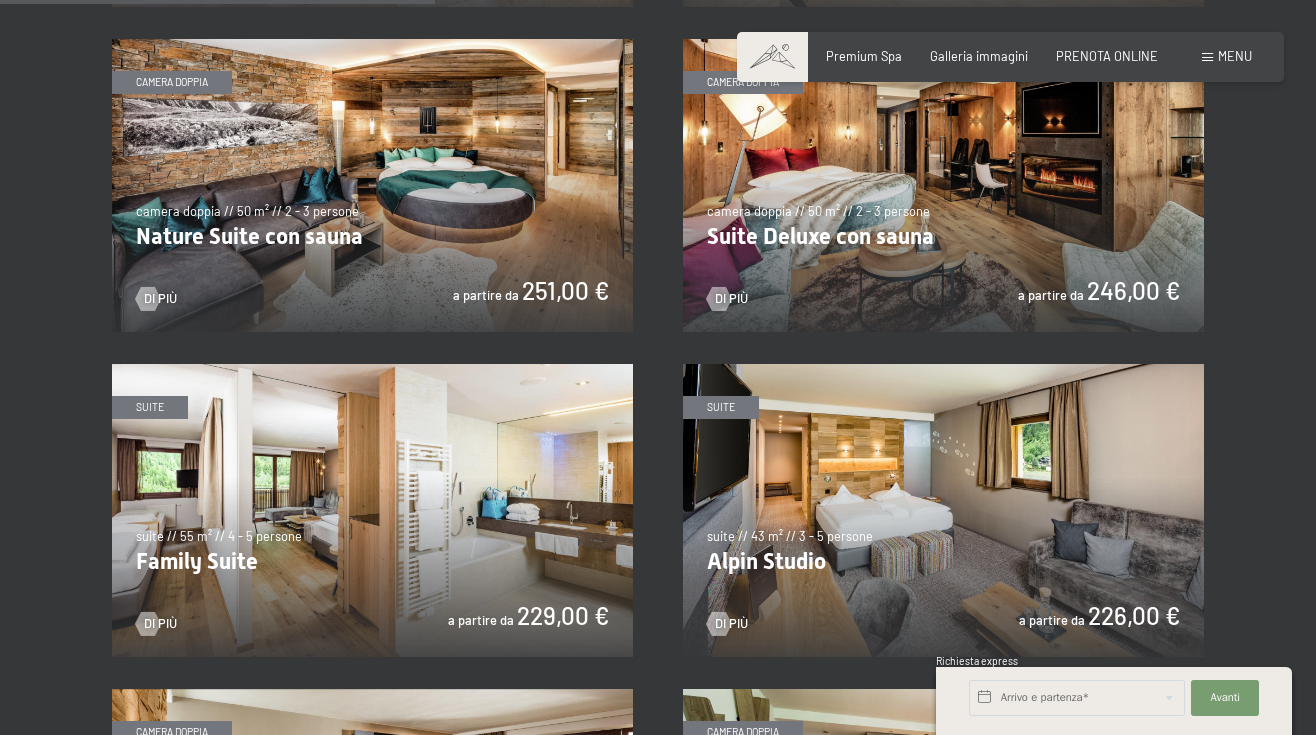 scroll, scrollTop: 1659, scrollLeft: 0, axis: vertical 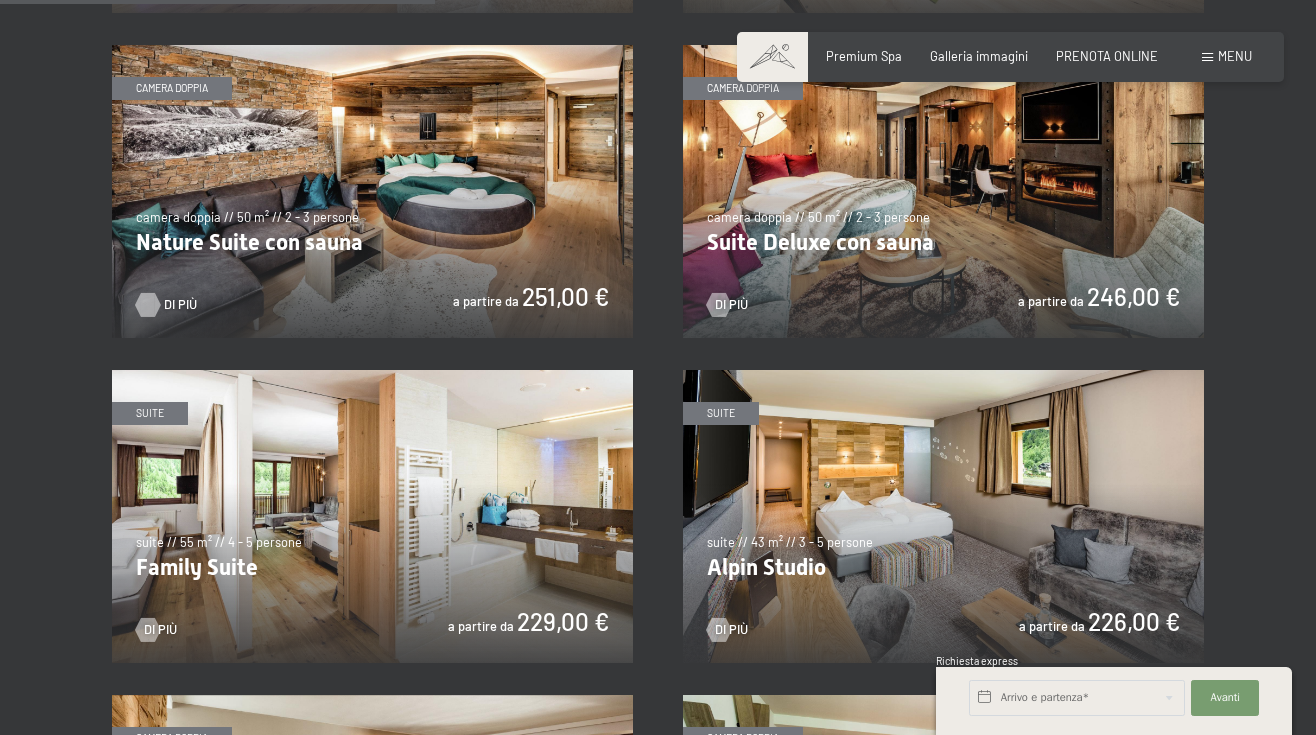 click at bounding box center (148, 305) 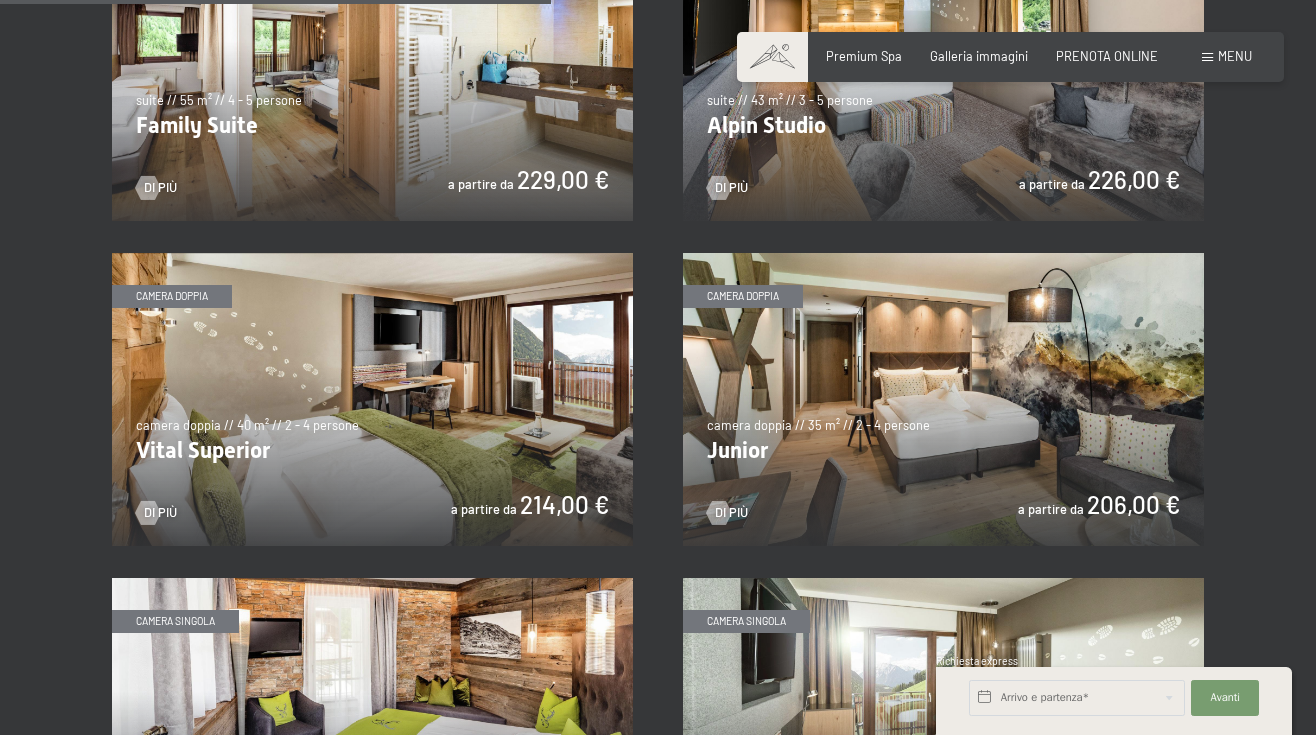 scroll, scrollTop: 2102, scrollLeft: 0, axis: vertical 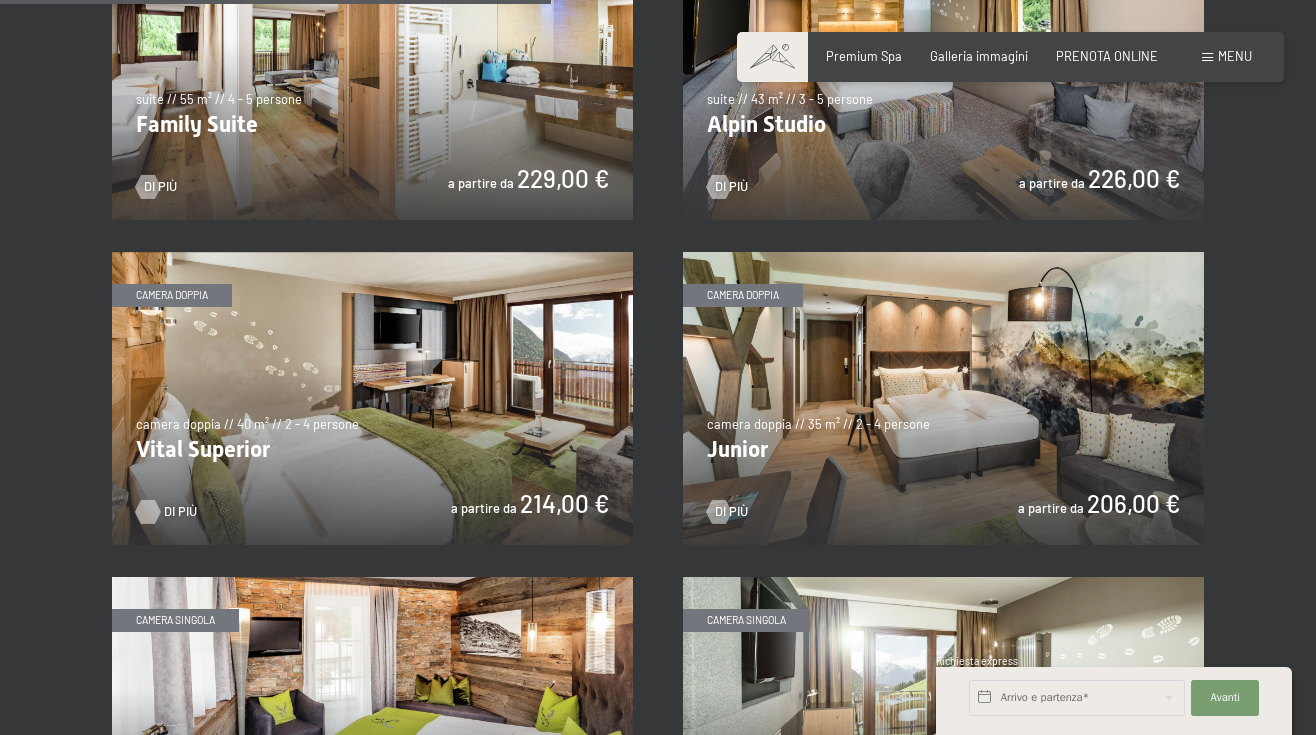 click on "Di più" at bounding box center [180, 512] 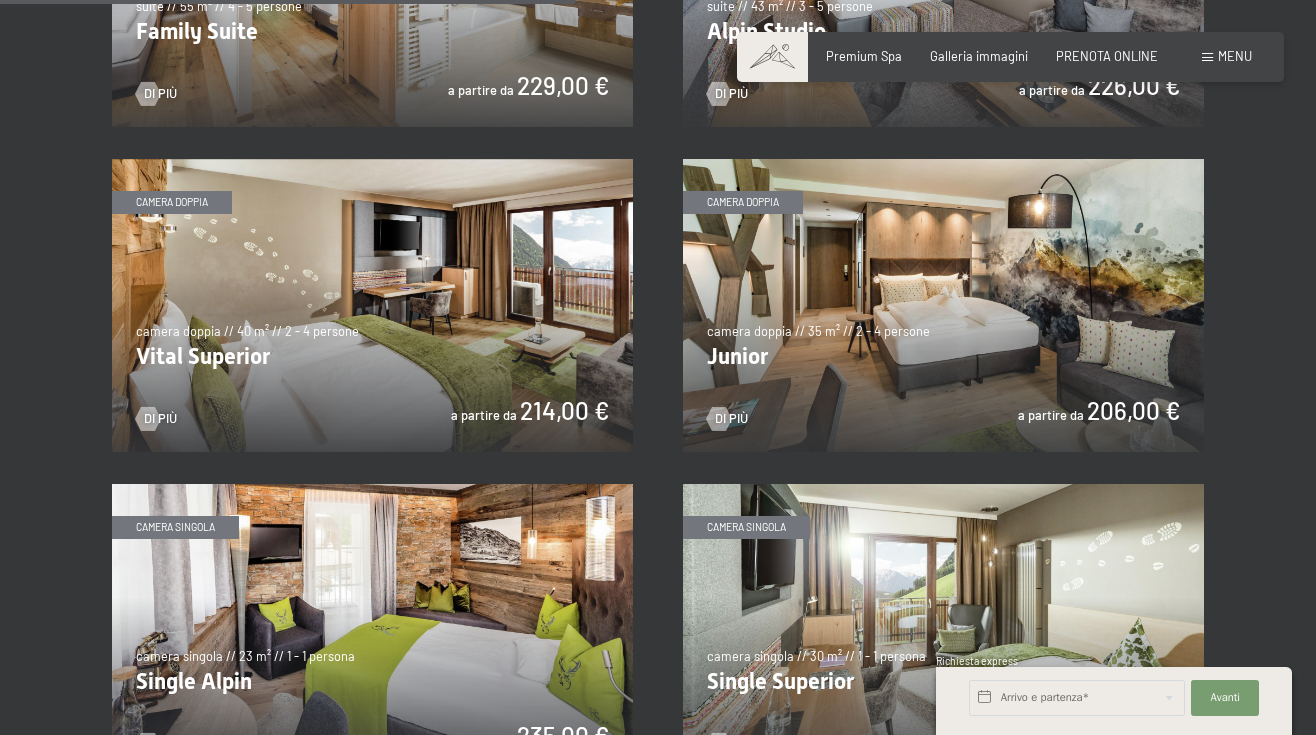 scroll, scrollTop: 2199, scrollLeft: 0, axis: vertical 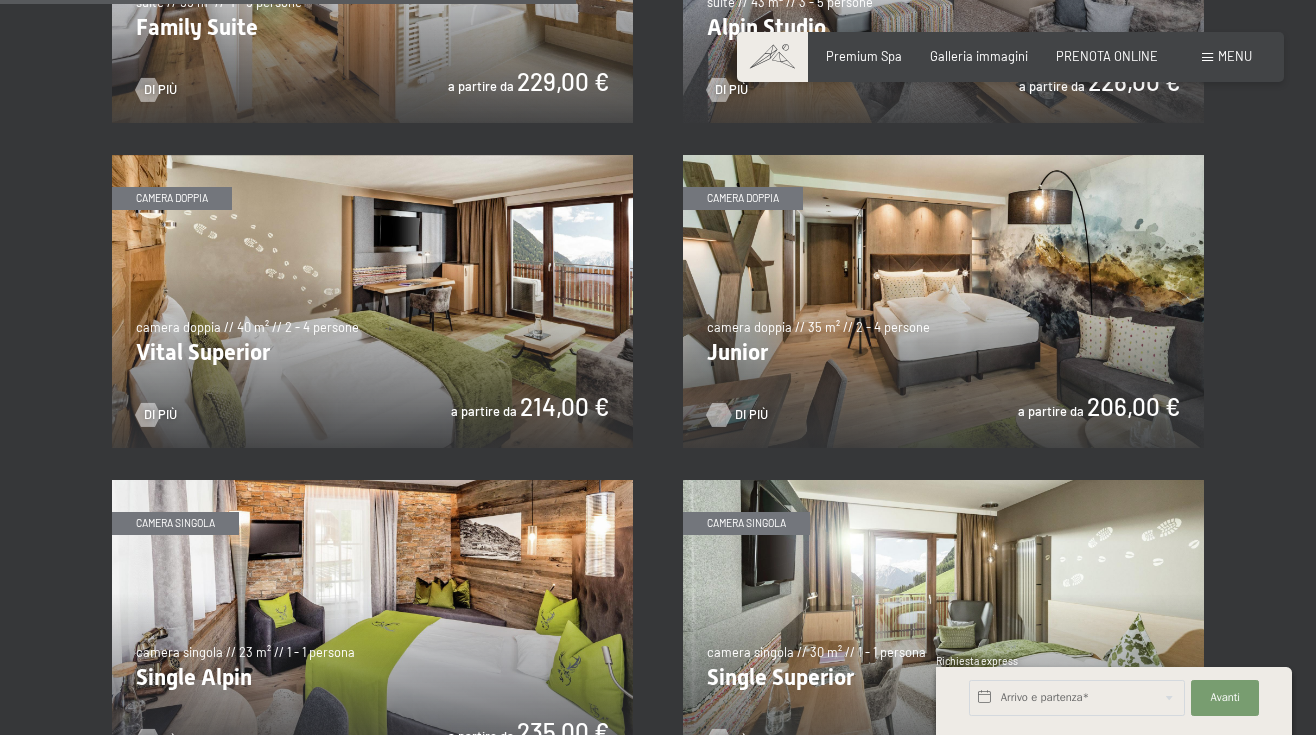 click on "Di più" at bounding box center (751, 415) 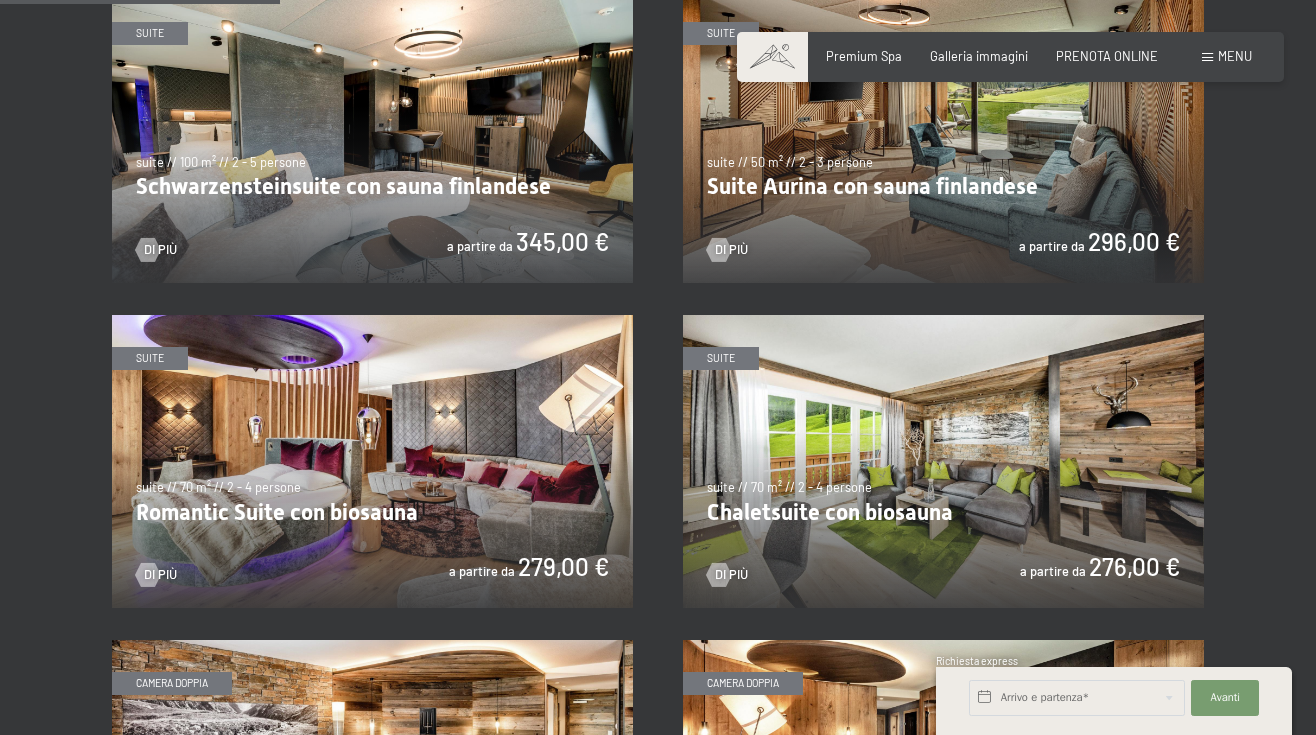 scroll, scrollTop: 1068, scrollLeft: 0, axis: vertical 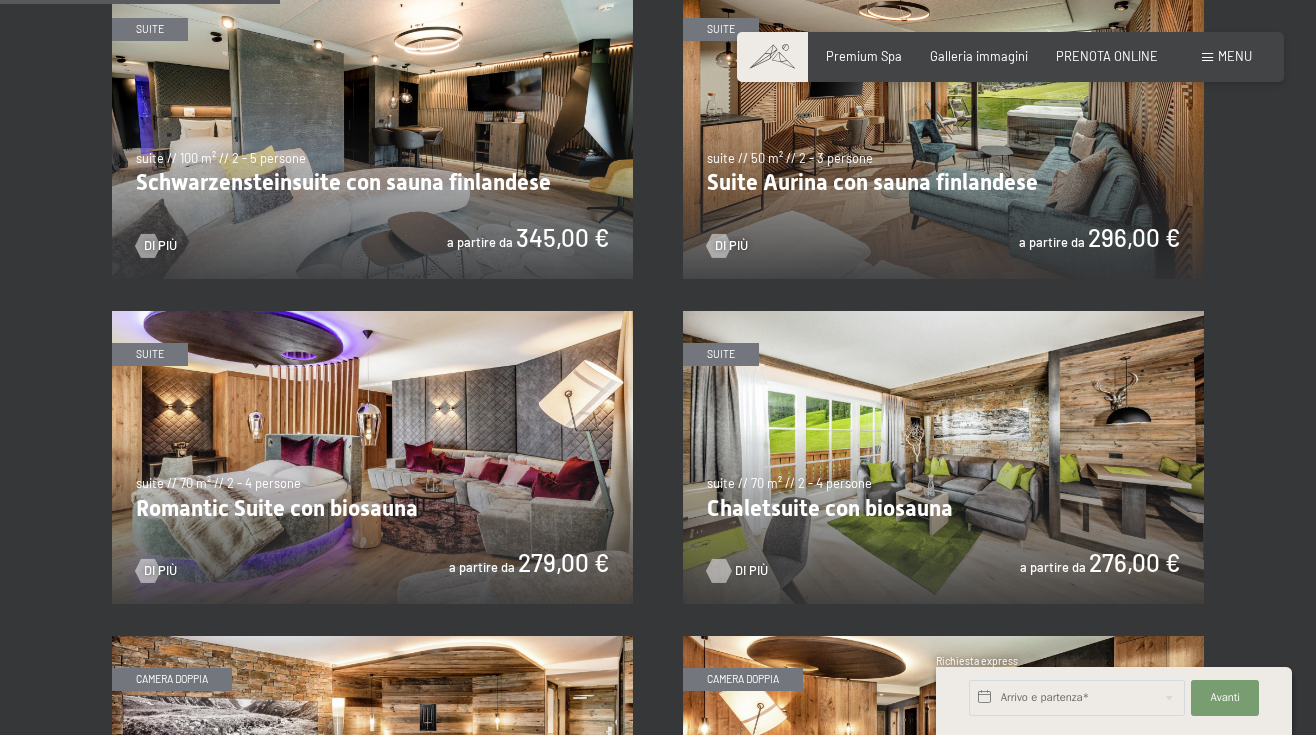 click at bounding box center [719, 571] 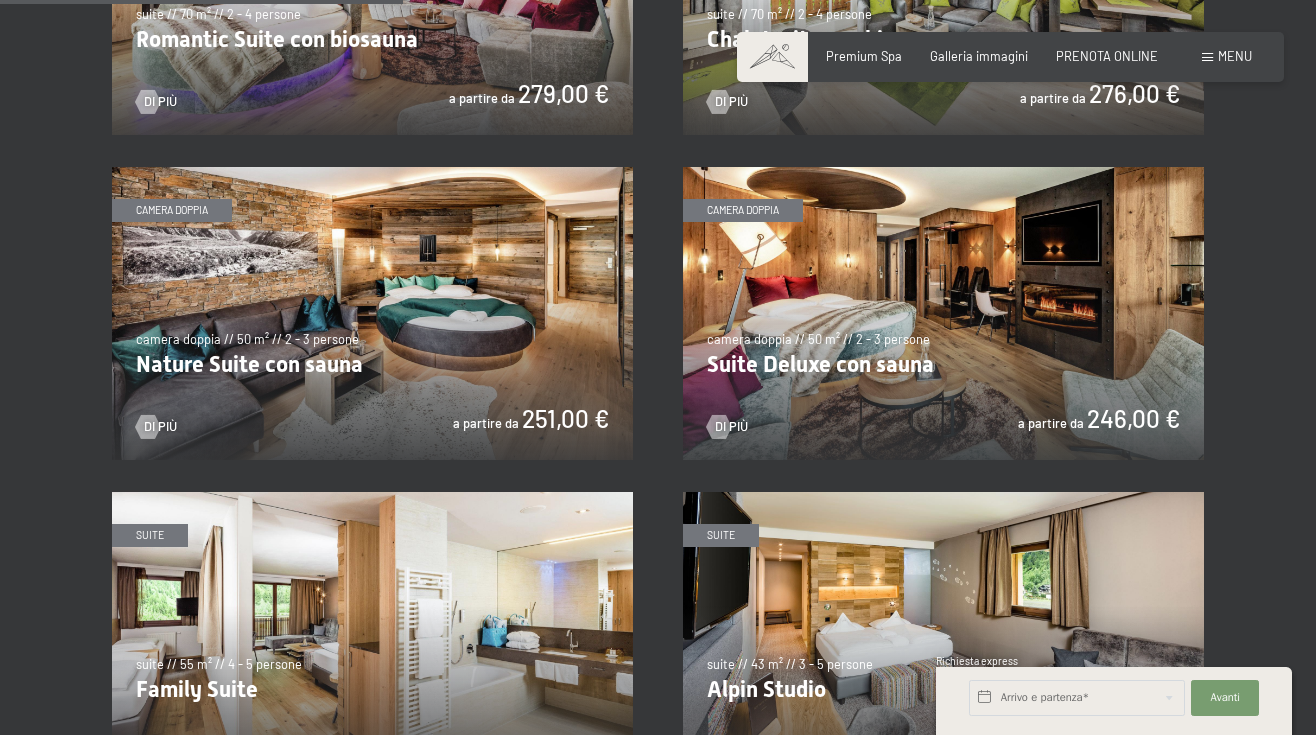 scroll, scrollTop: 1538, scrollLeft: 0, axis: vertical 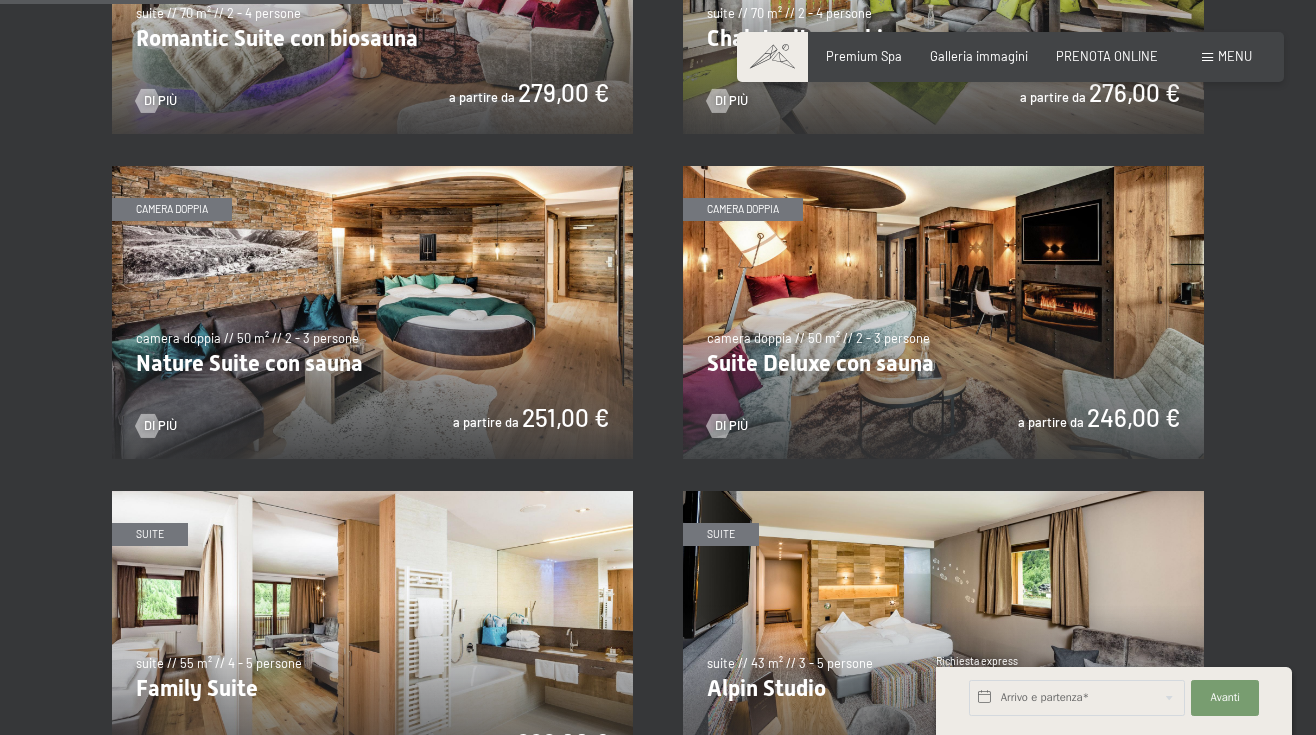 click at bounding box center (943, 312) 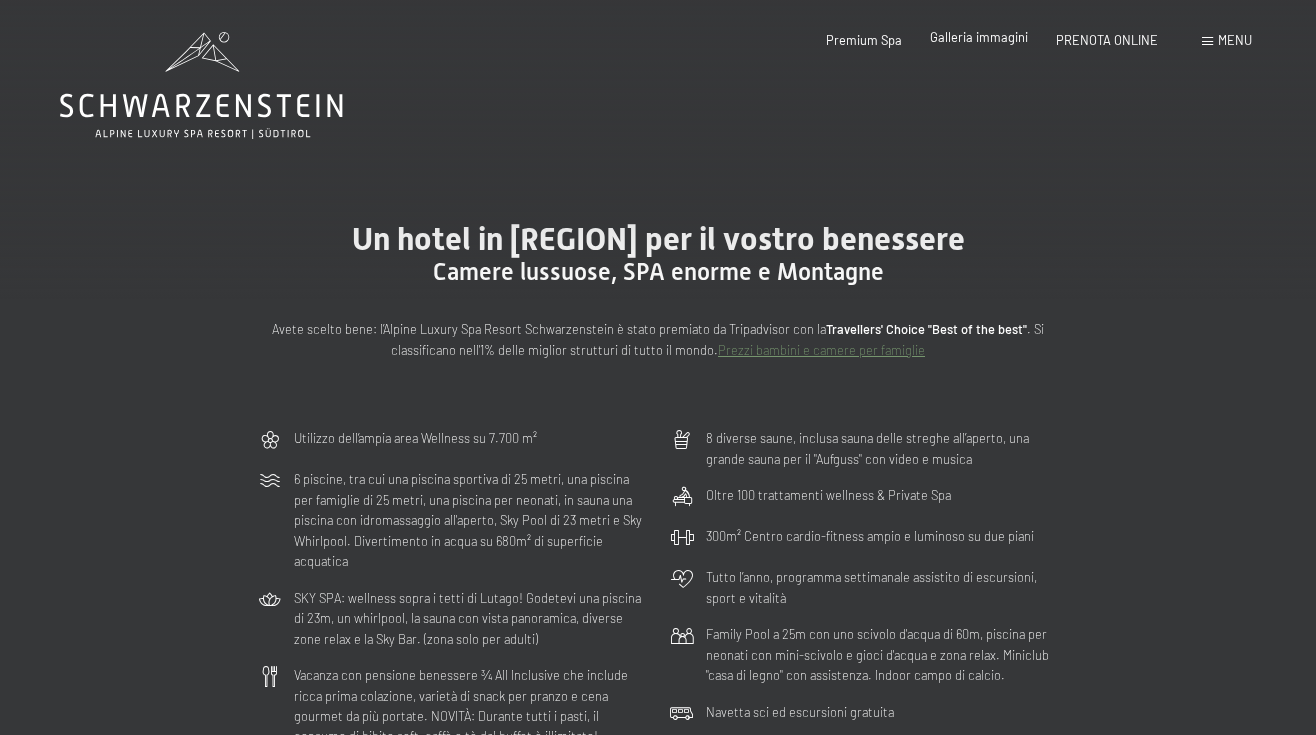 scroll, scrollTop: 0, scrollLeft: 0, axis: both 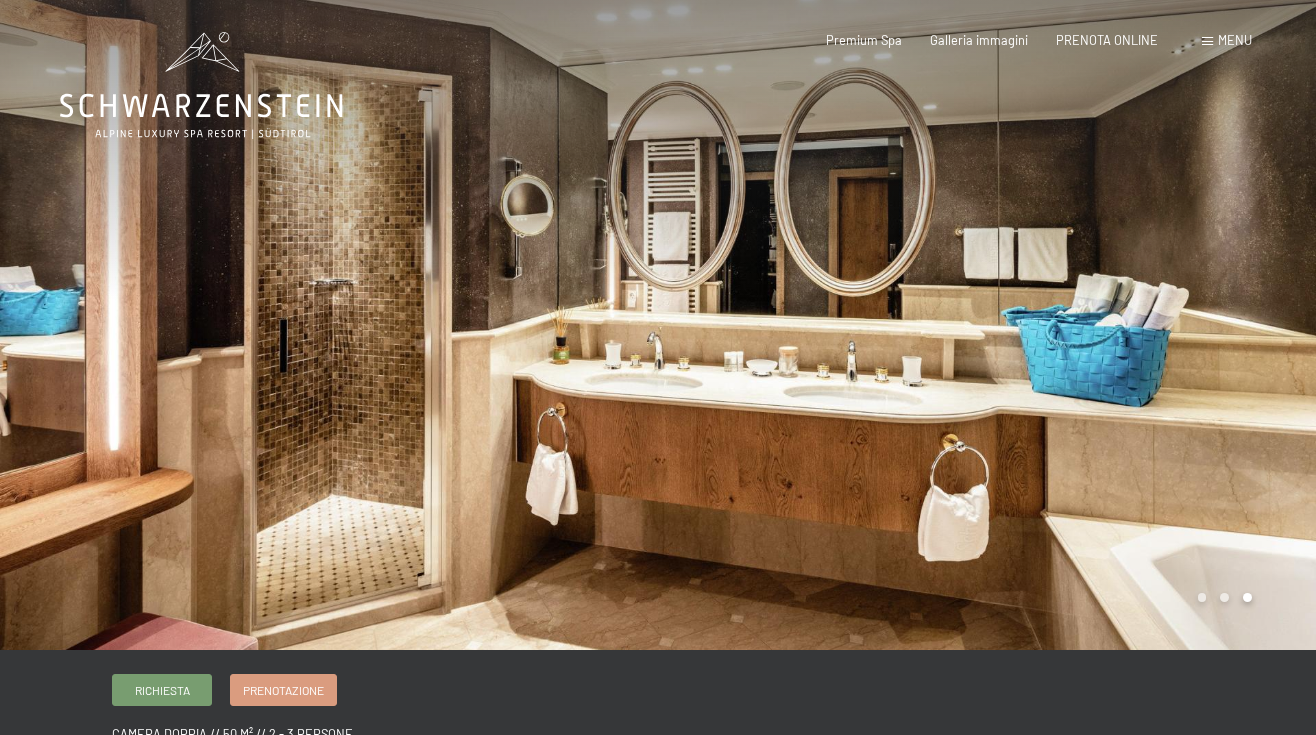 click at bounding box center (987, 325) 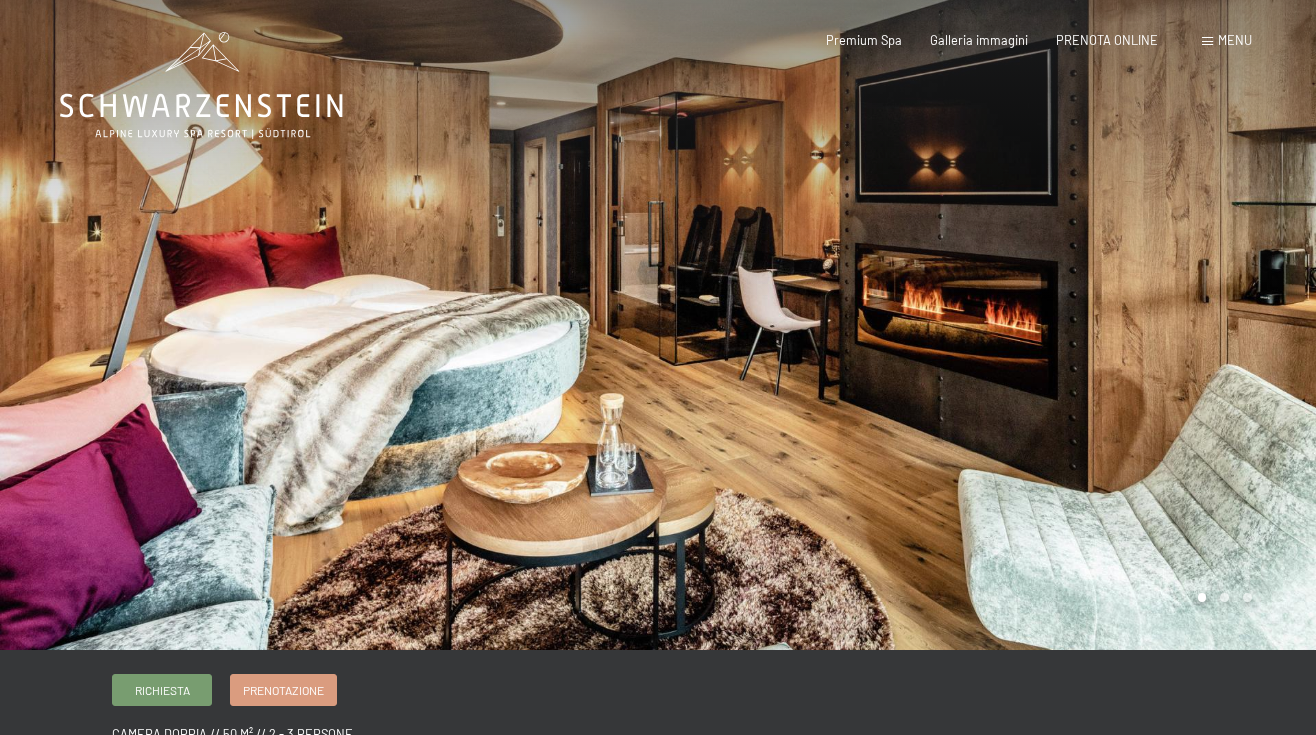 click at bounding box center [329, 325] 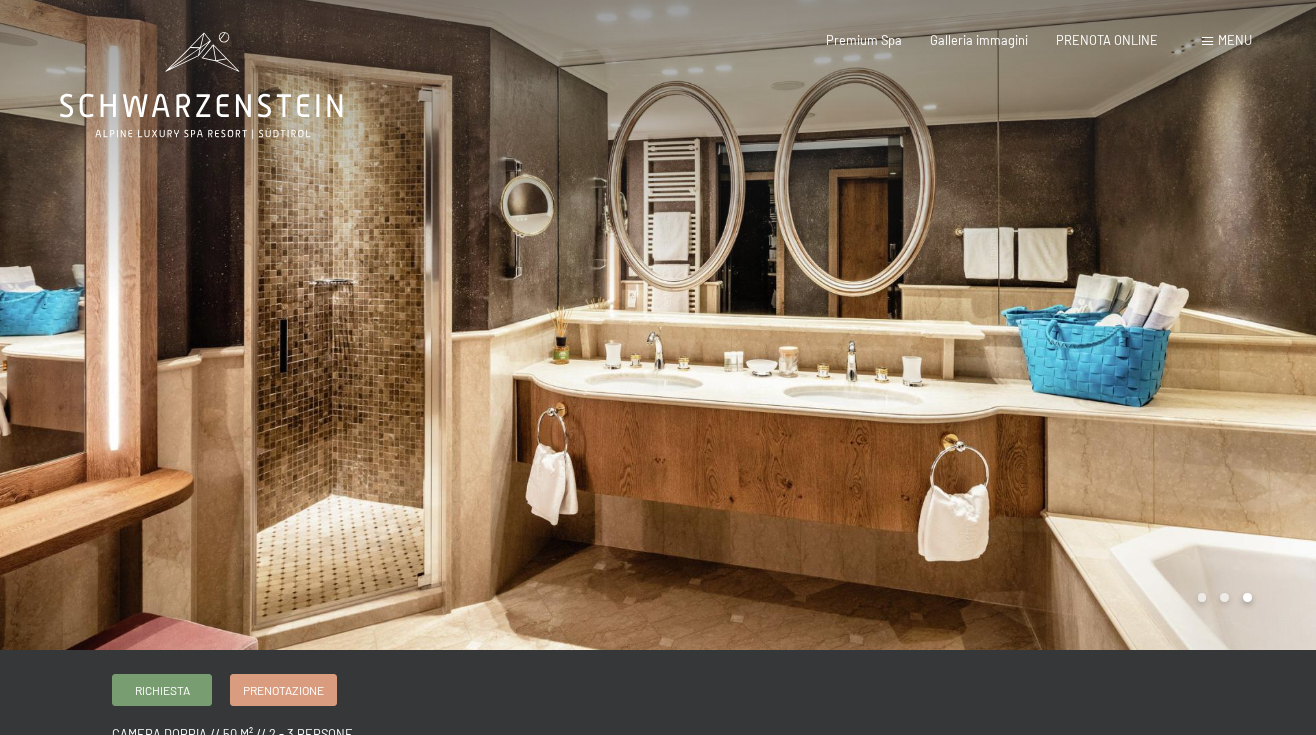 click at bounding box center [329, 325] 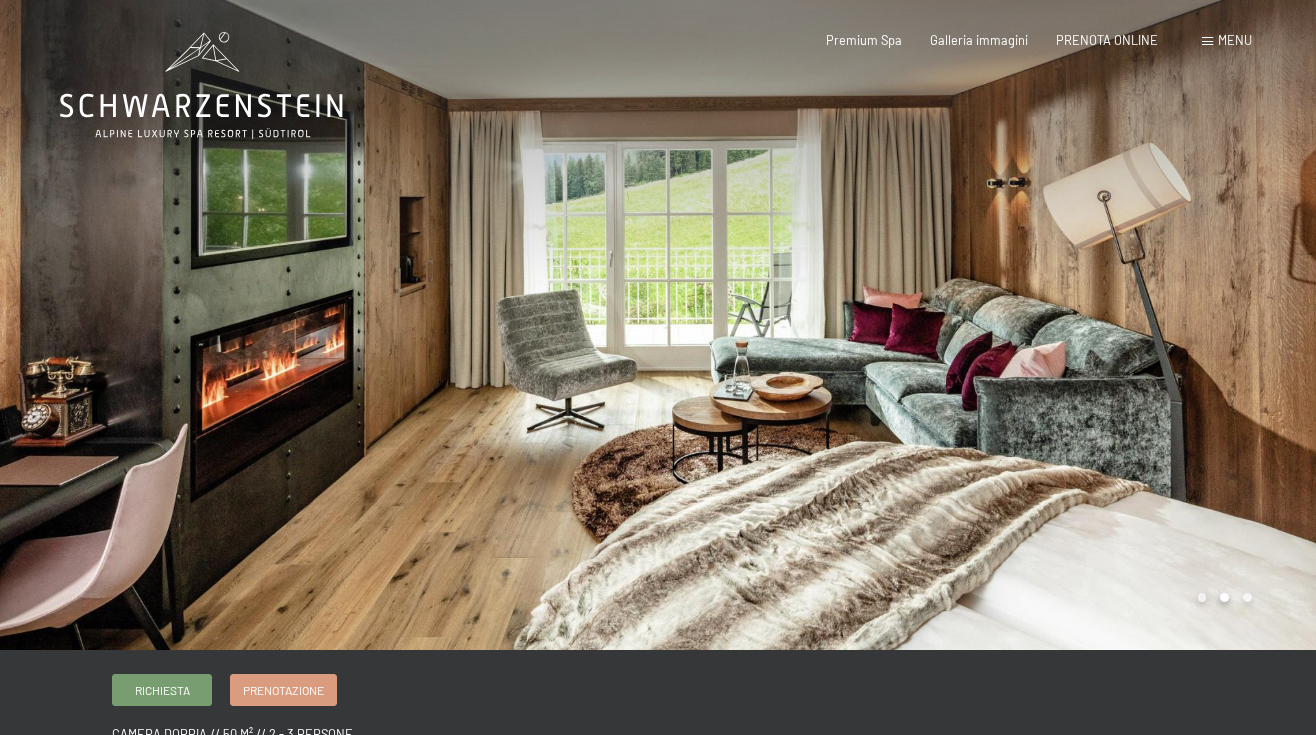click at bounding box center [329, 325] 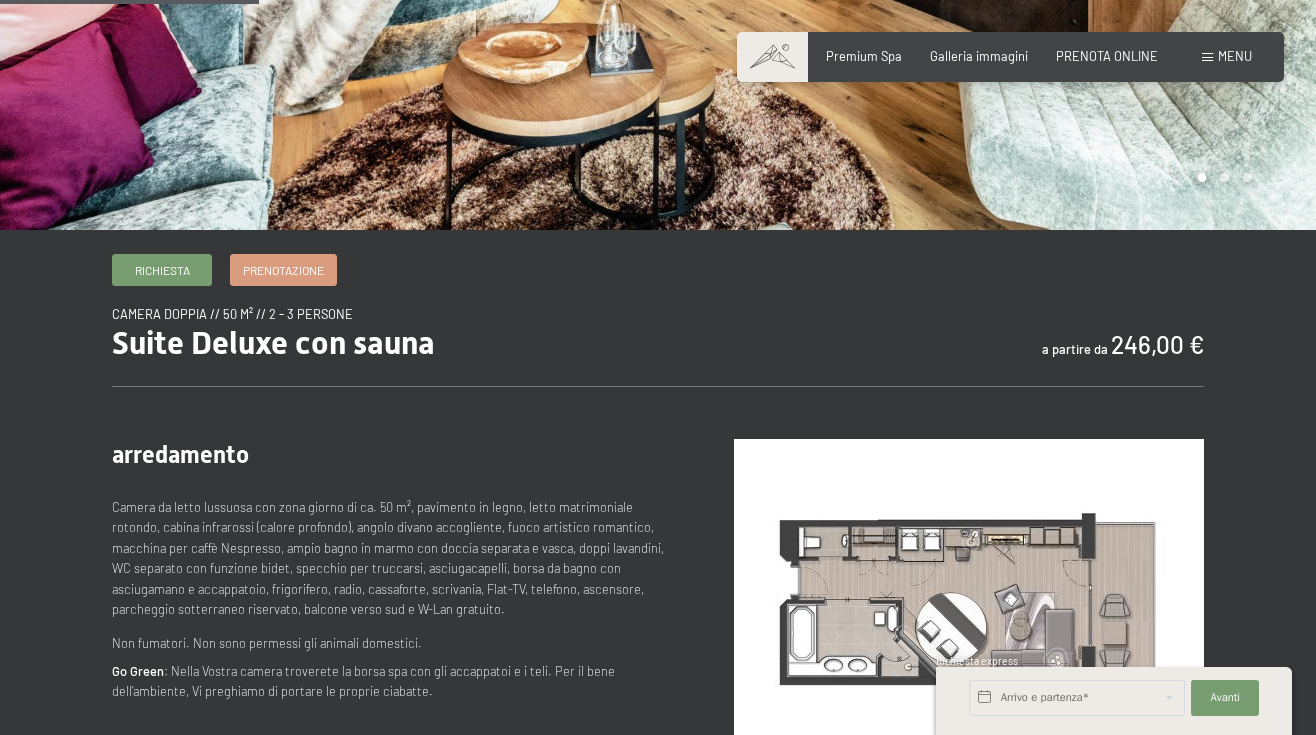 scroll, scrollTop: 474, scrollLeft: 0, axis: vertical 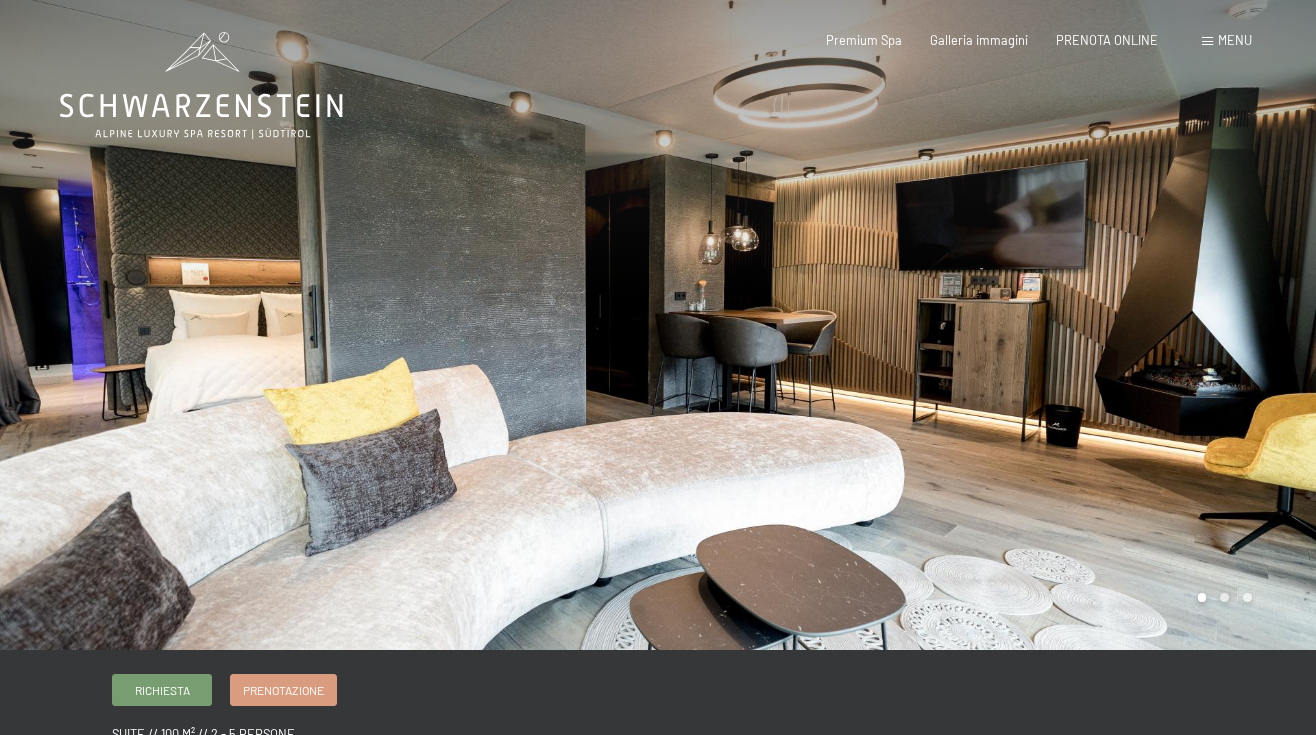 click at bounding box center [987, 325] 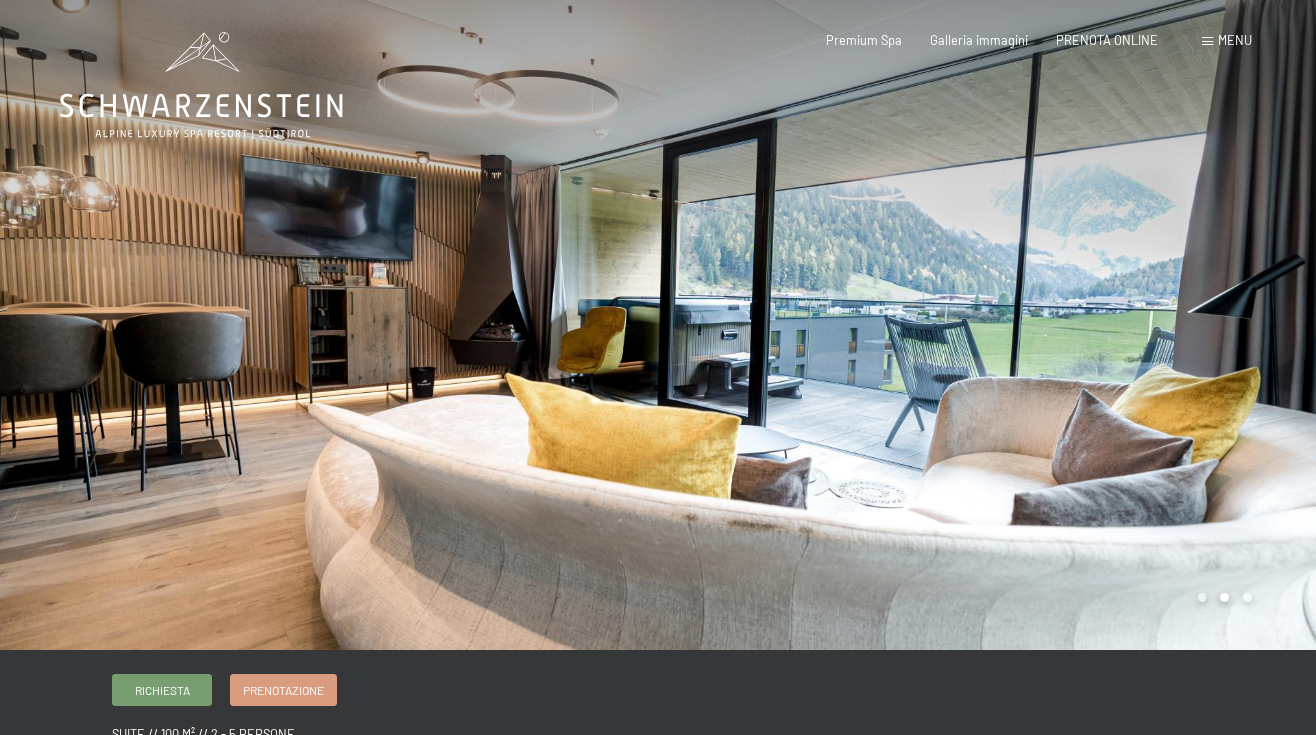 click at bounding box center [987, 325] 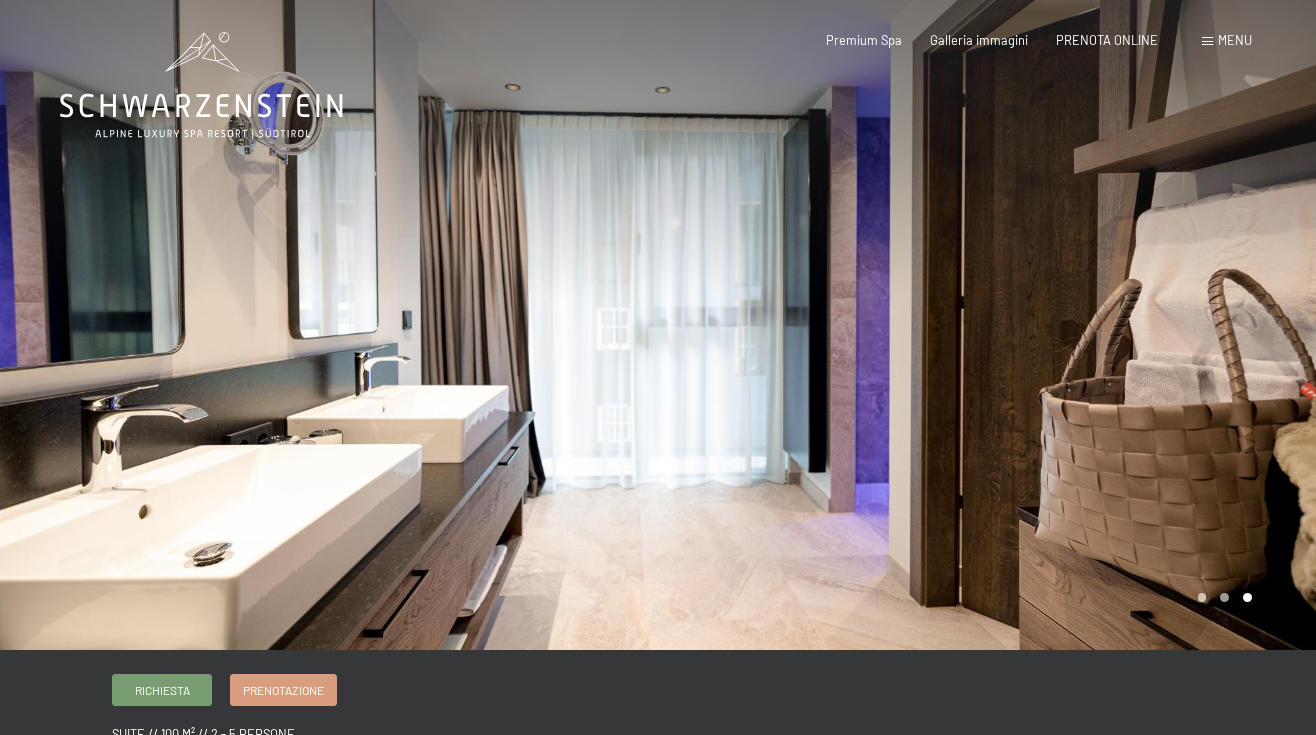 click at bounding box center [987, 325] 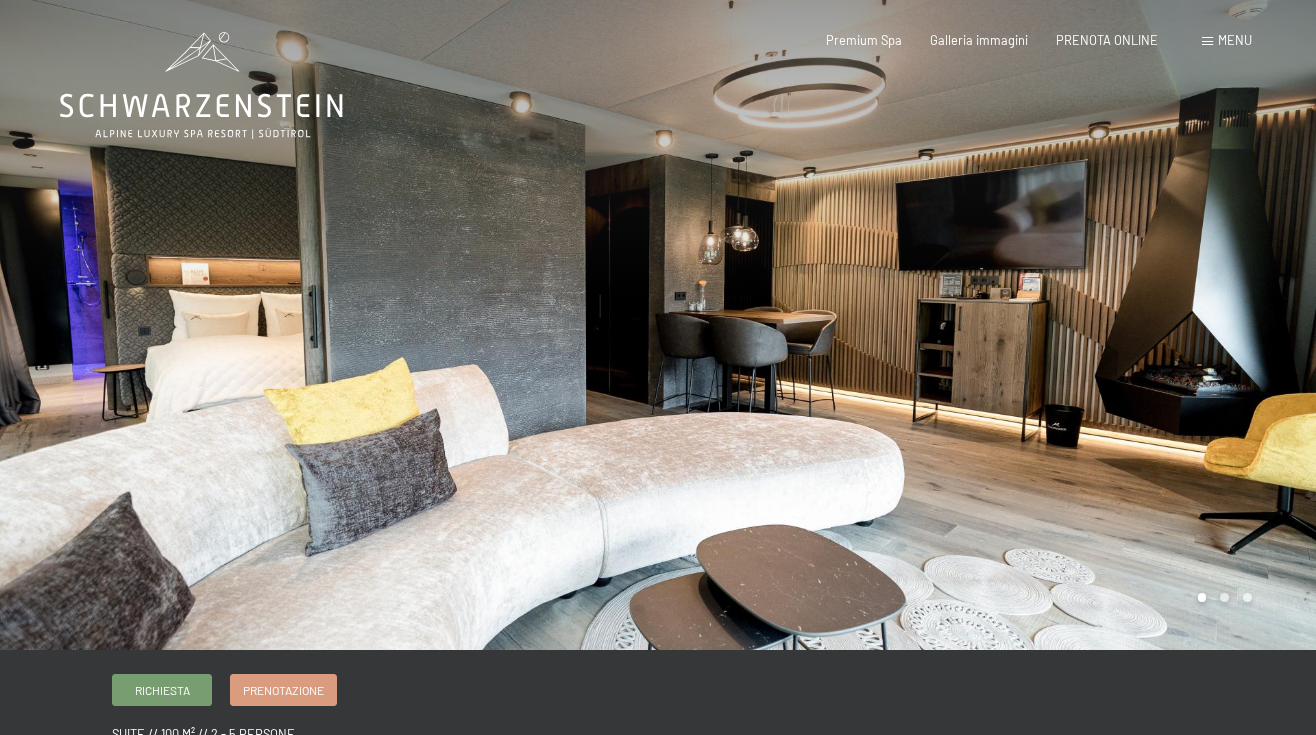 click at bounding box center (987, 325) 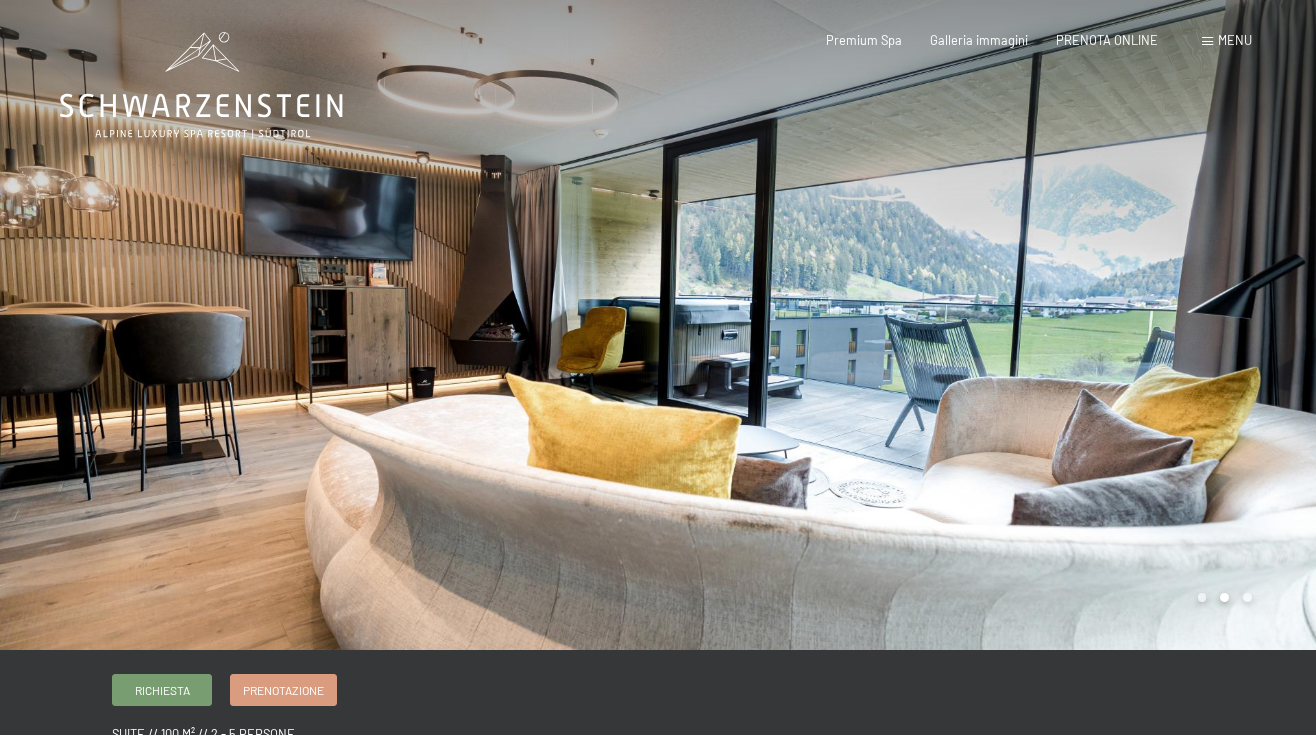 click at bounding box center [987, 325] 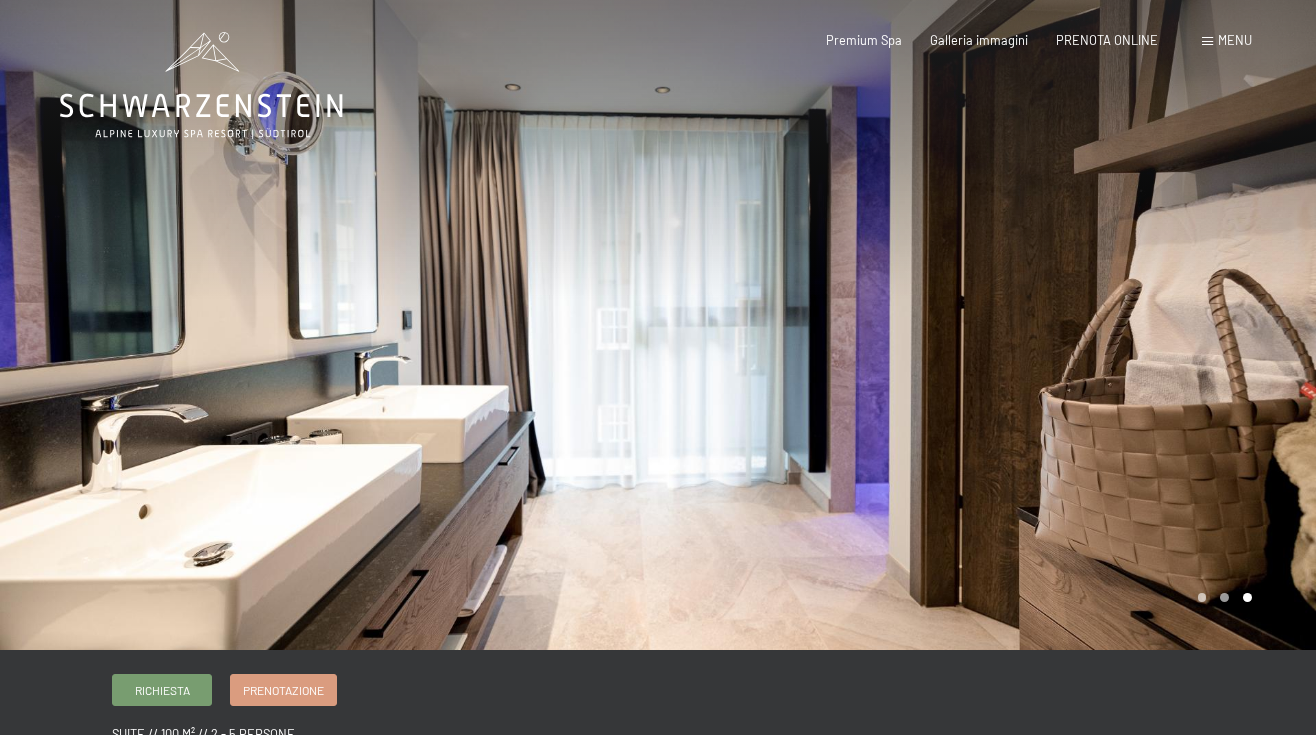 click at bounding box center [987, 325] 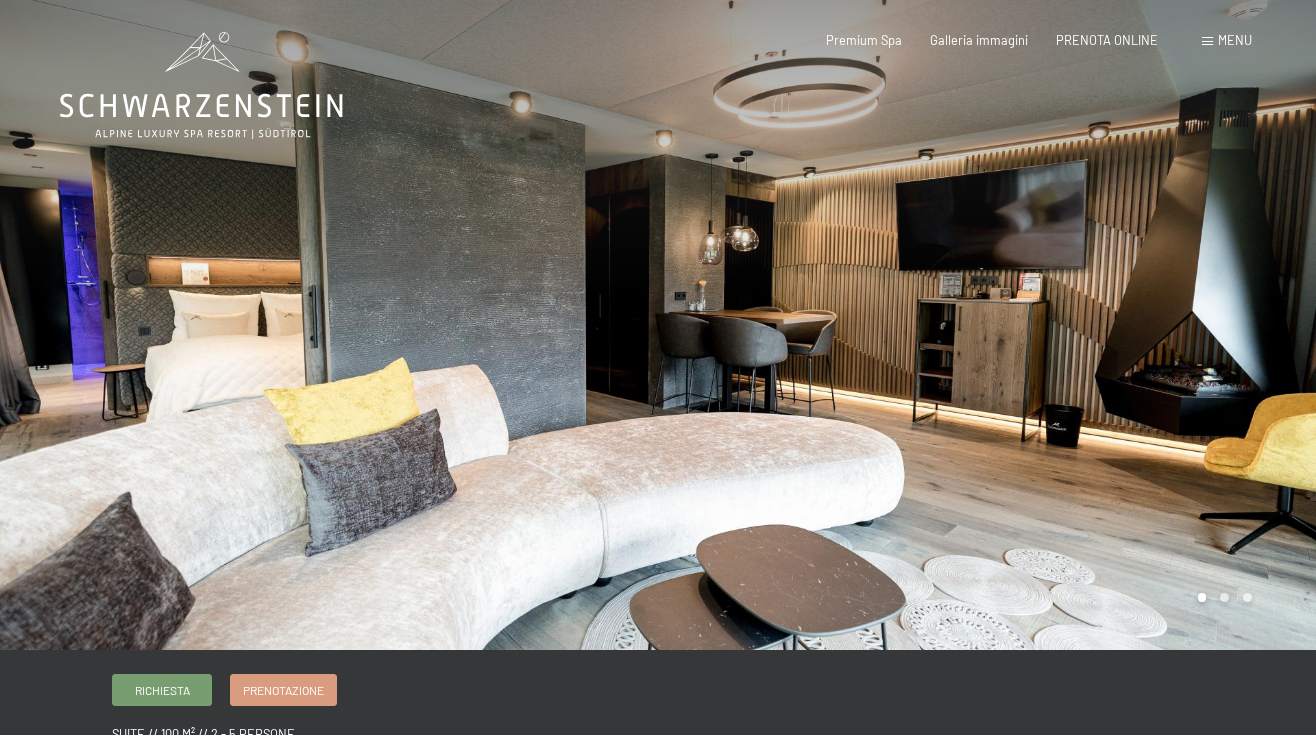 scroll, scrollTop: 0, scrollLeft: 0, axis: both 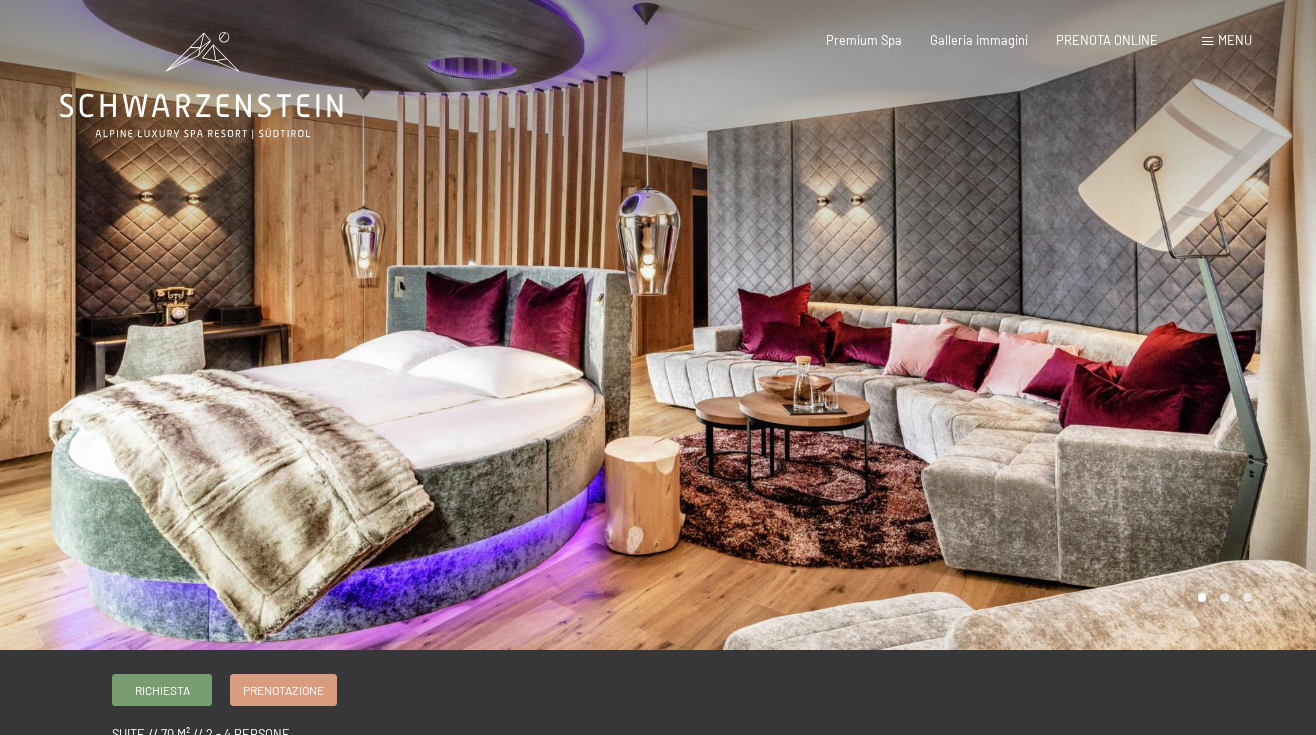 click at bounding box center [987, 325] 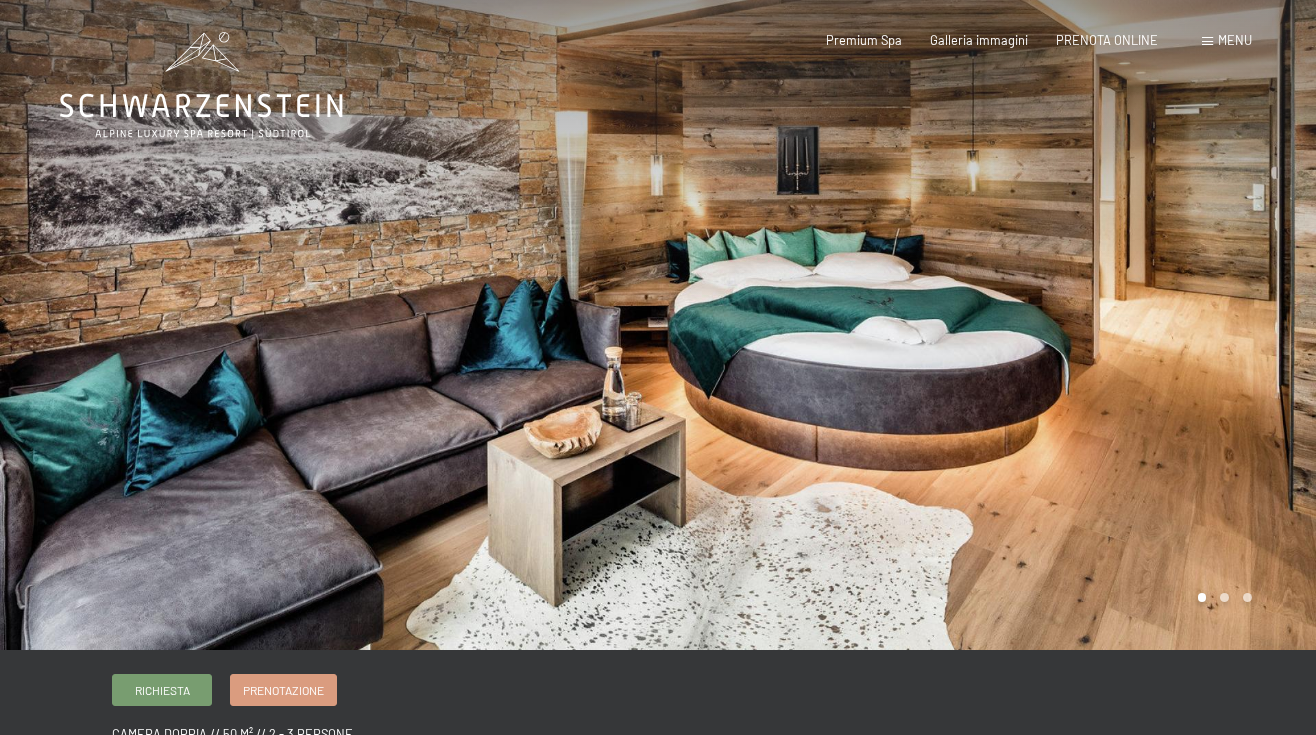 scroll, scrollTop: 0, scrollLeft: 0, axis: both 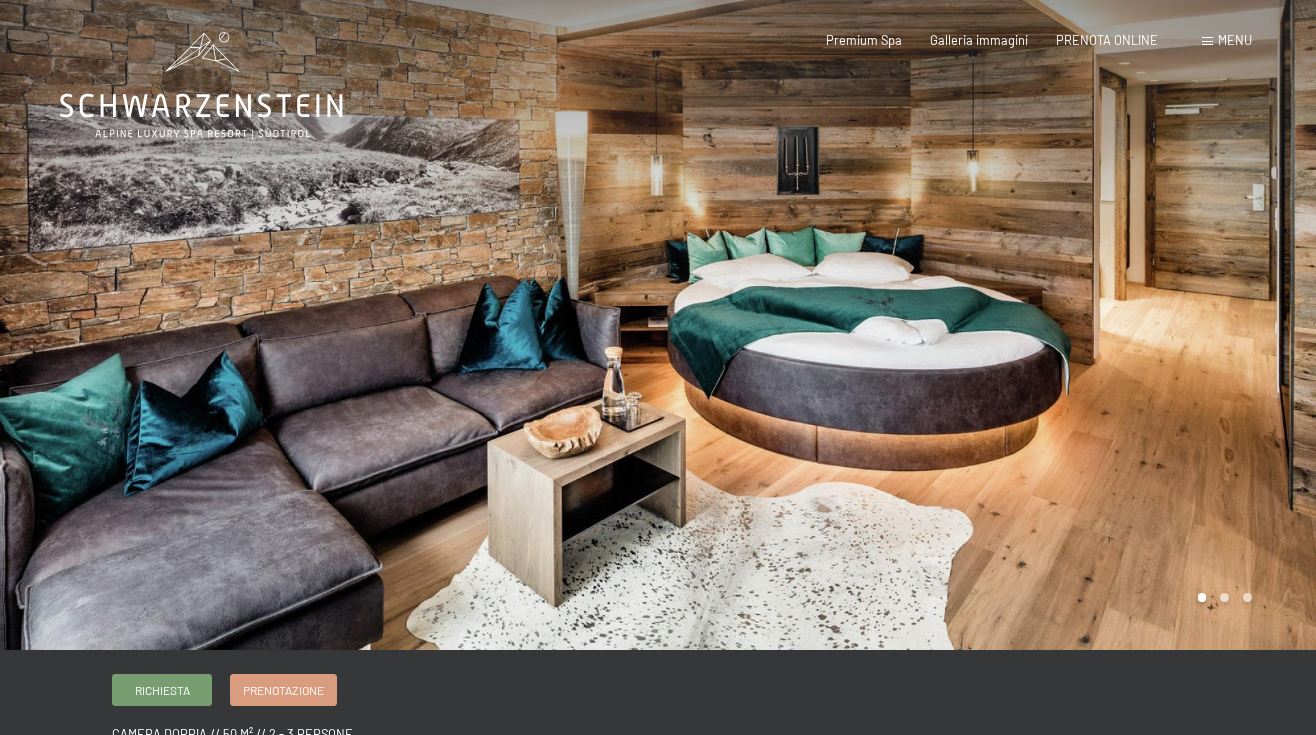 click at bounding box center [987, 325] 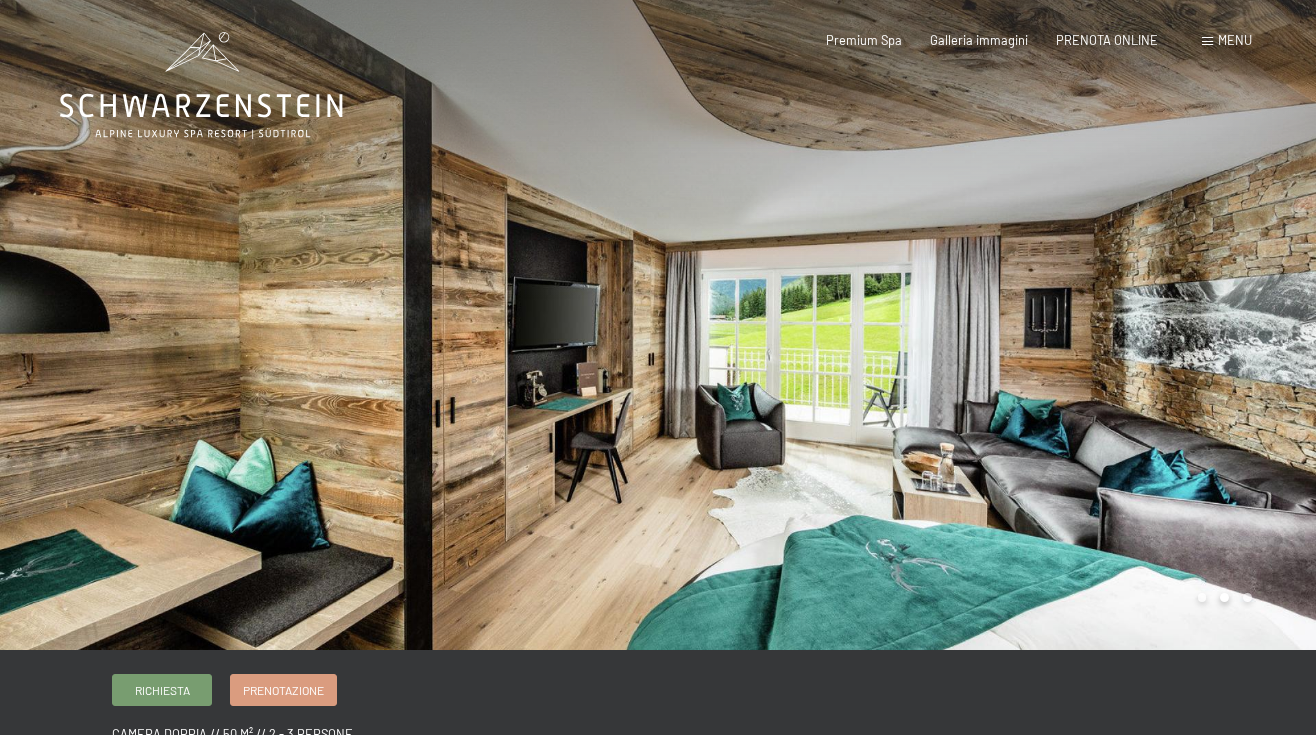 click at bounding box center (987, 325) 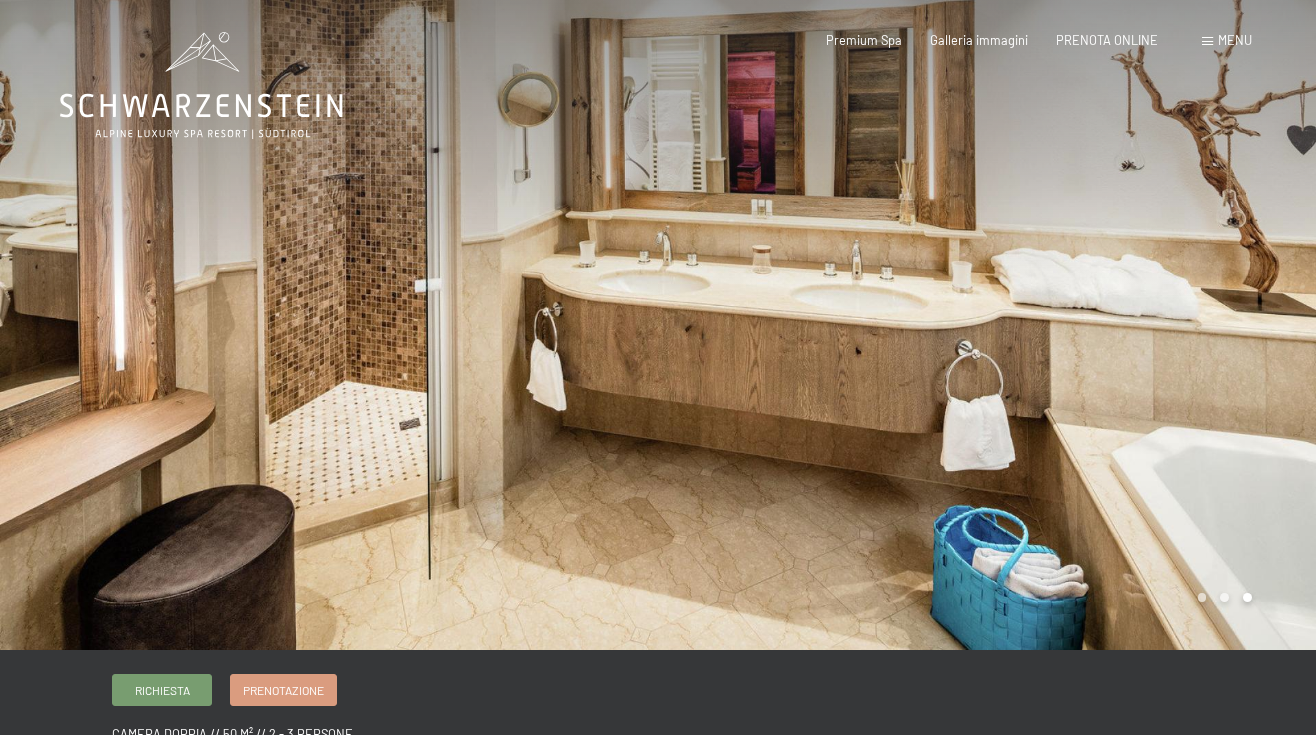 click at bounding box center [987, 325] 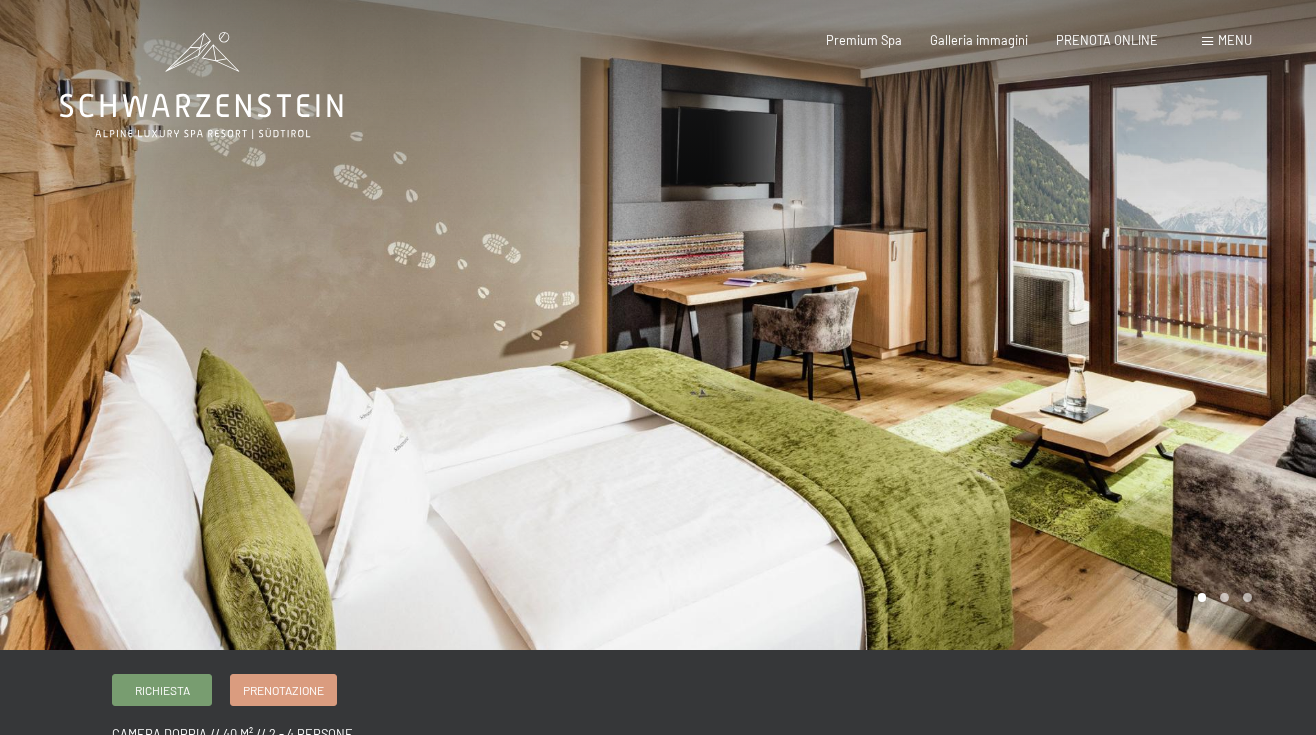 scroll, scrollTop: 0, scrollLeft: 0, axis: both 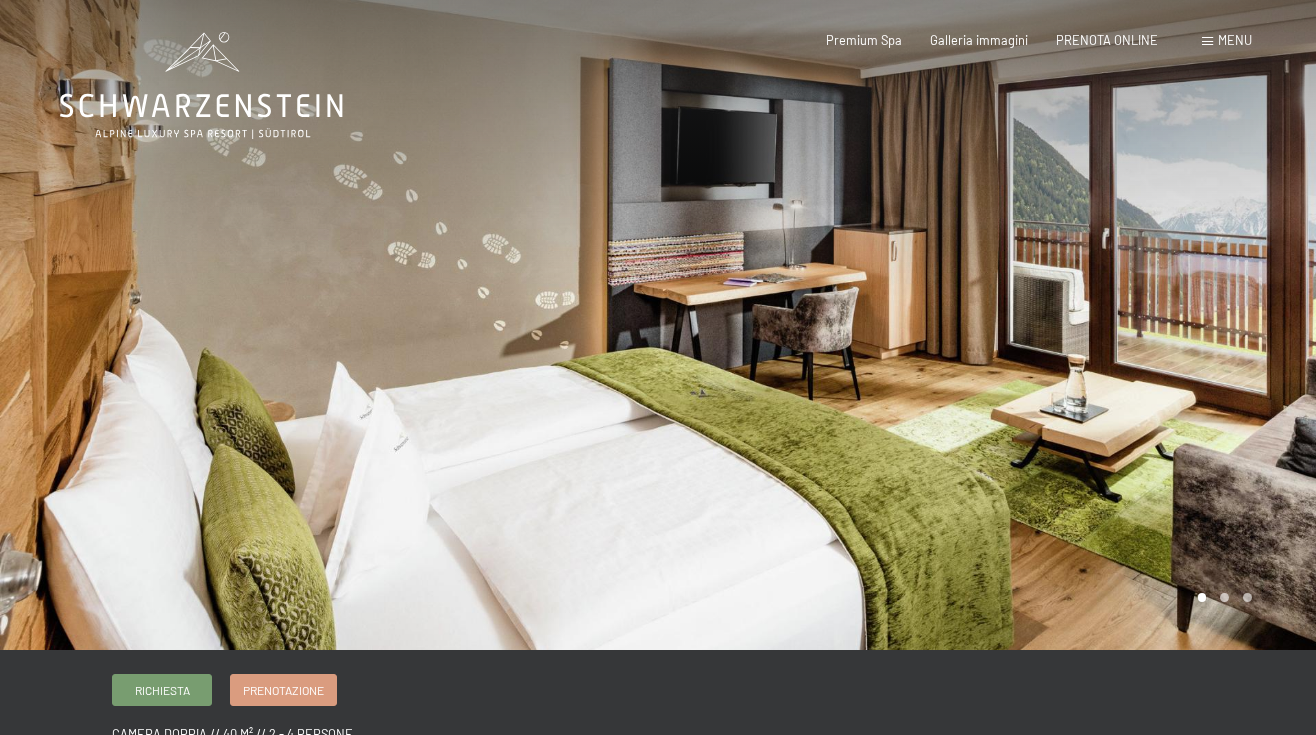 click at bounding box center (987, 325) 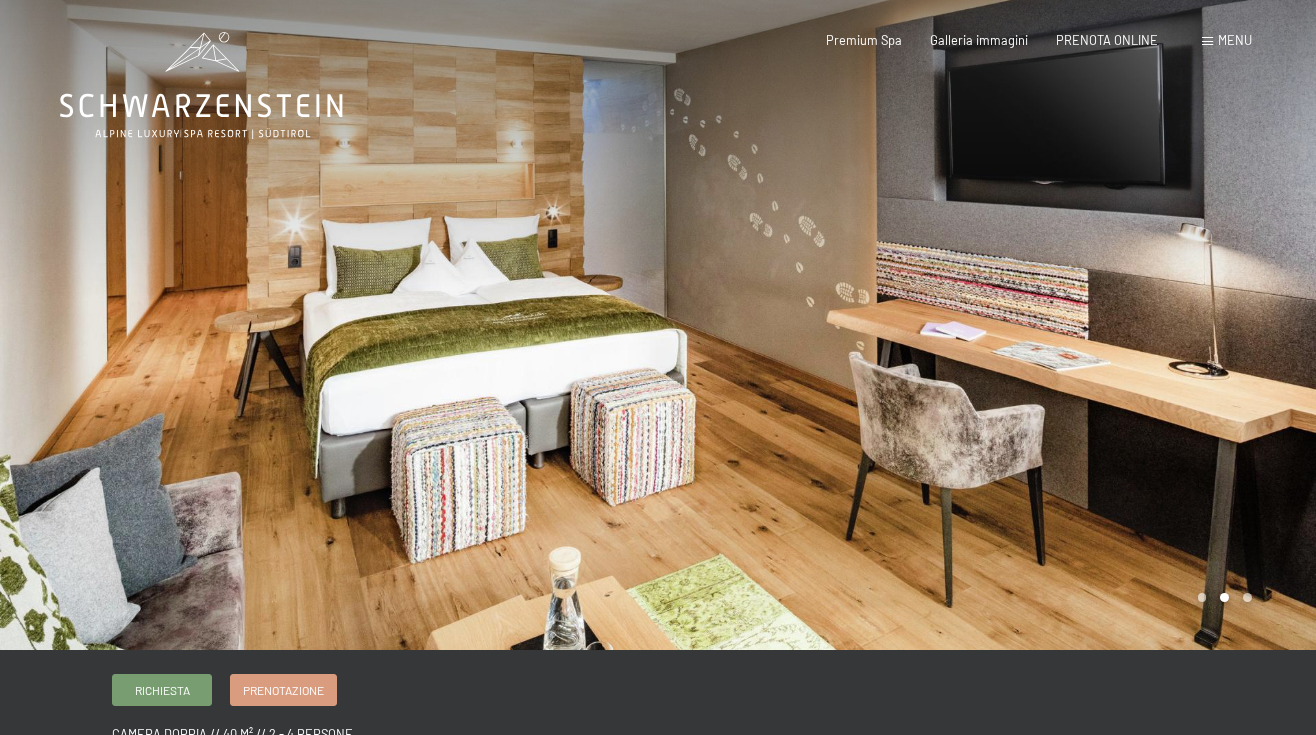 click at bounding box center [987, 325] 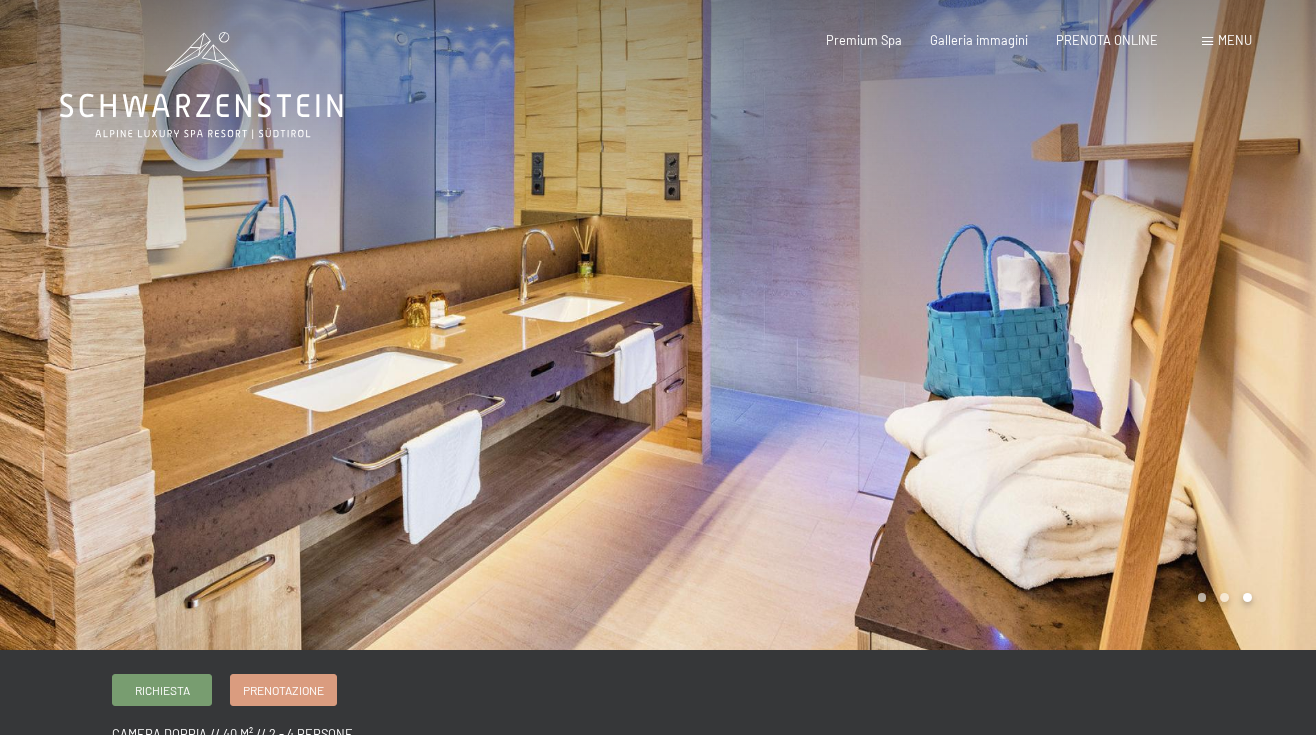 click at bounding box center [987, 325] 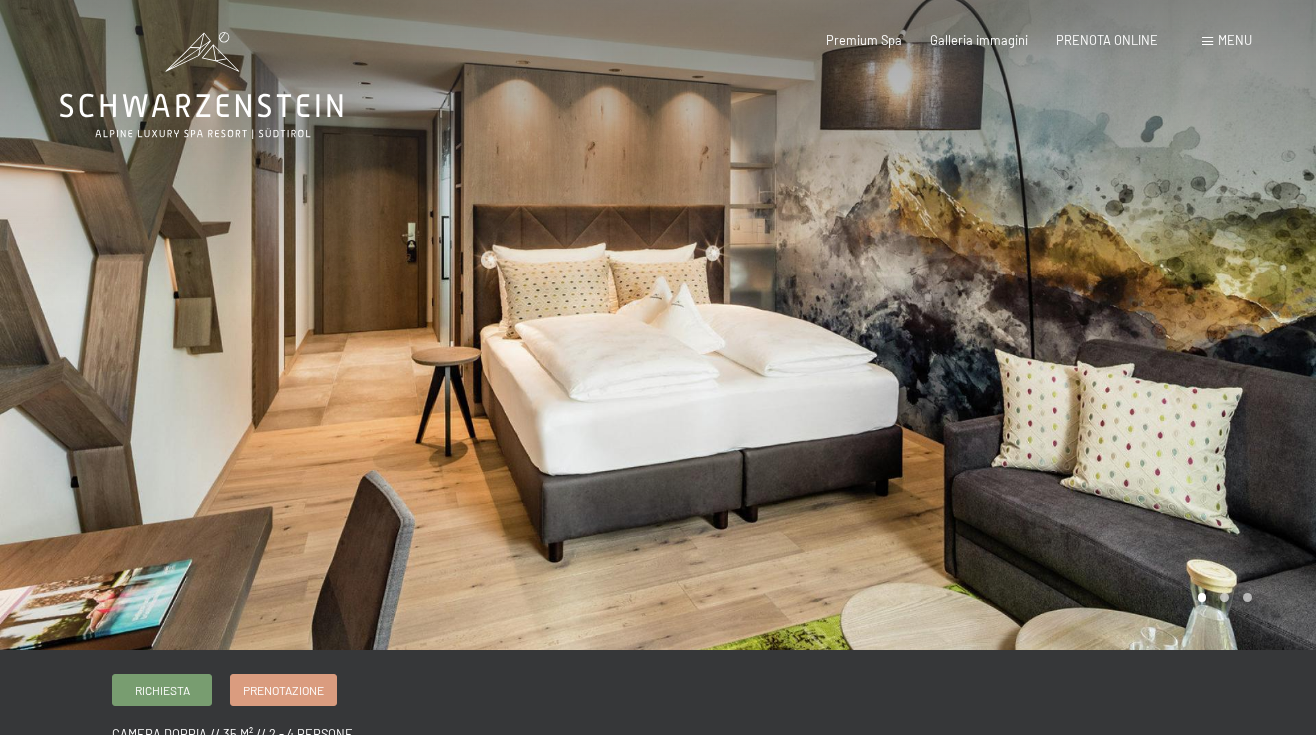 scroll, scrollTop: 0, scrollLeft: 0, axis: both 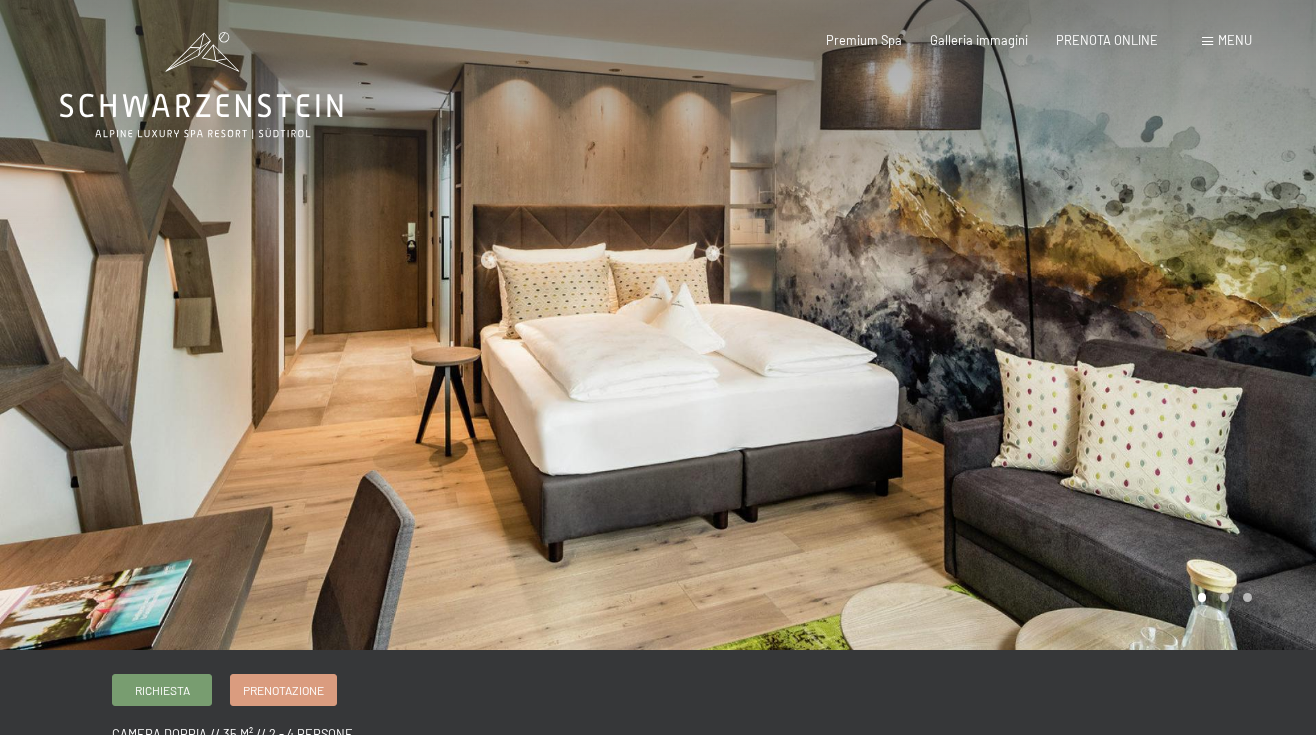 click at bounding box center [987, 325] 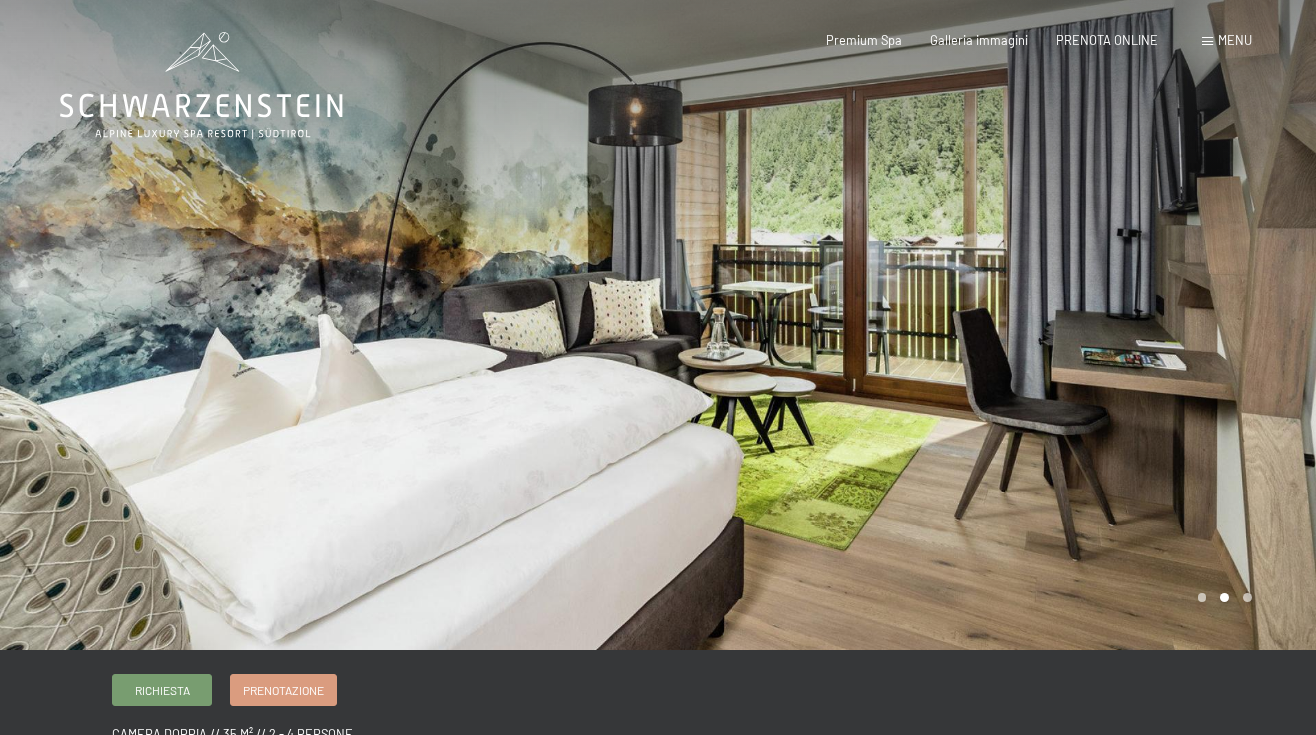 click at bounding box center [987, 325] 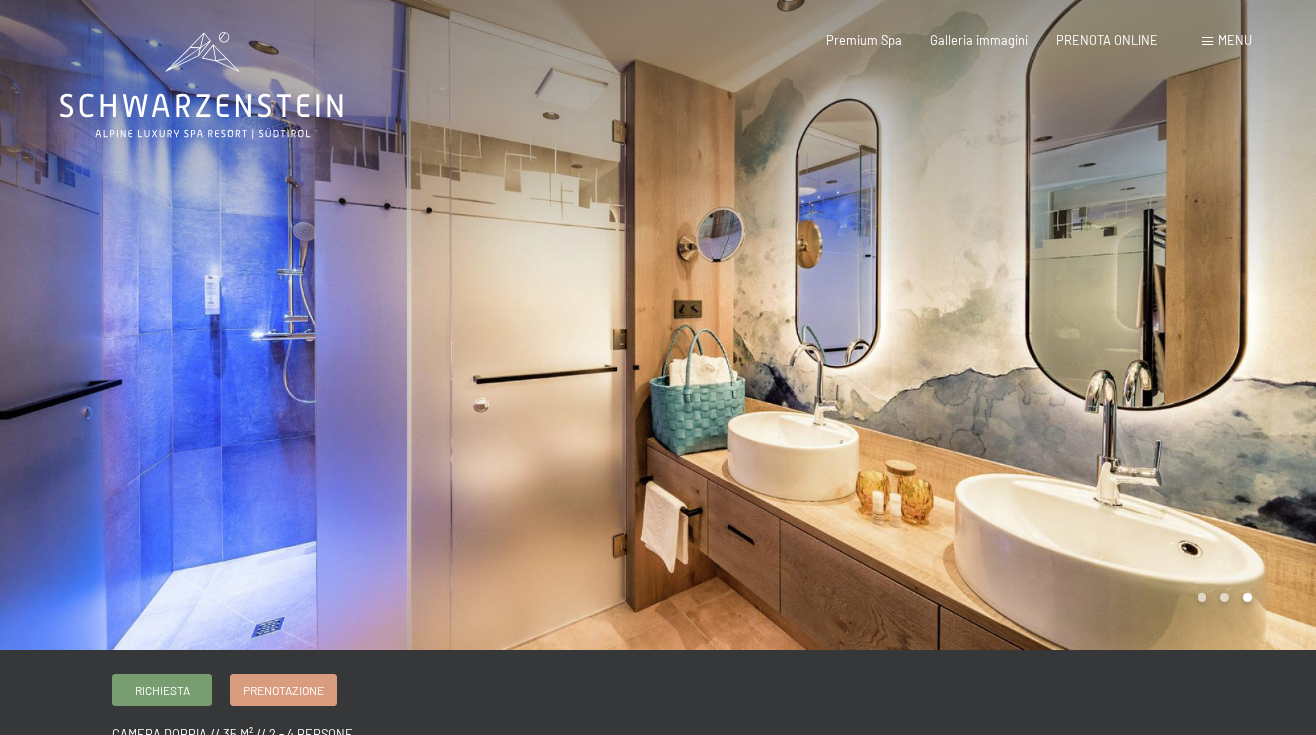 click at bounding box center (987, 325) 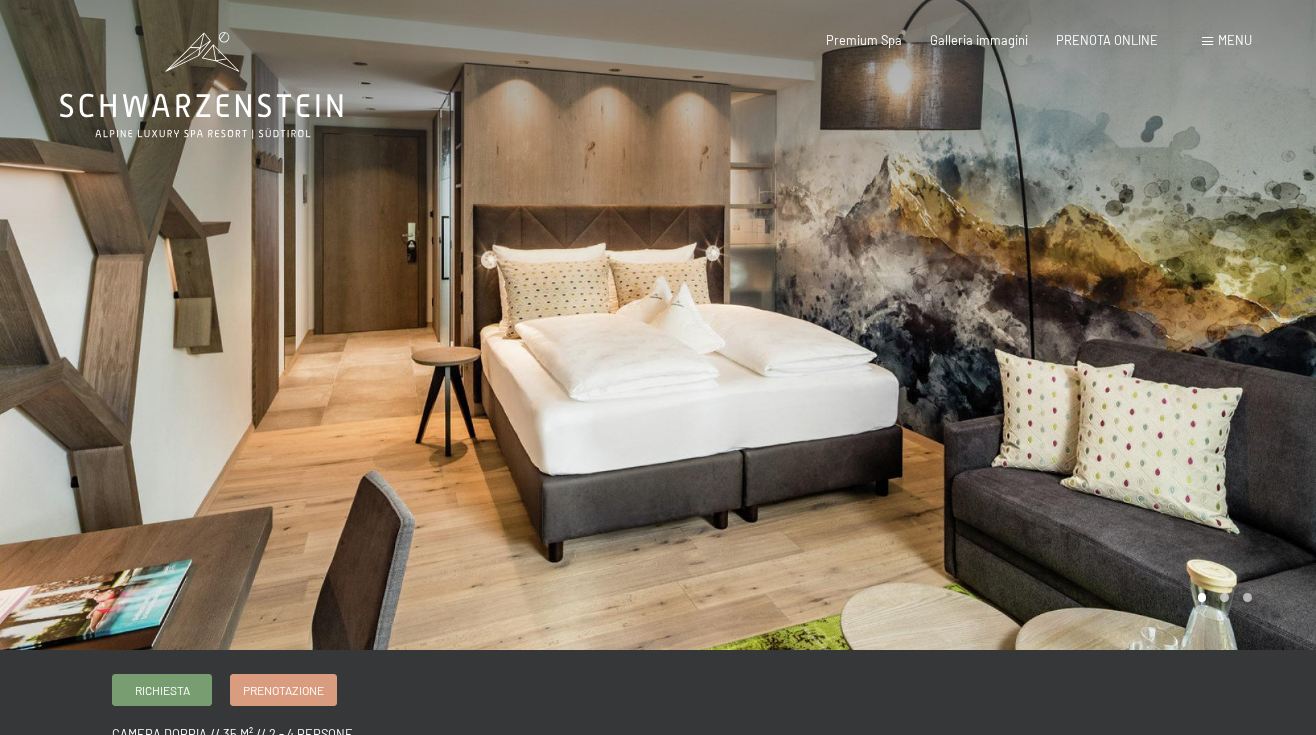 click at bounding box center [987, 325] 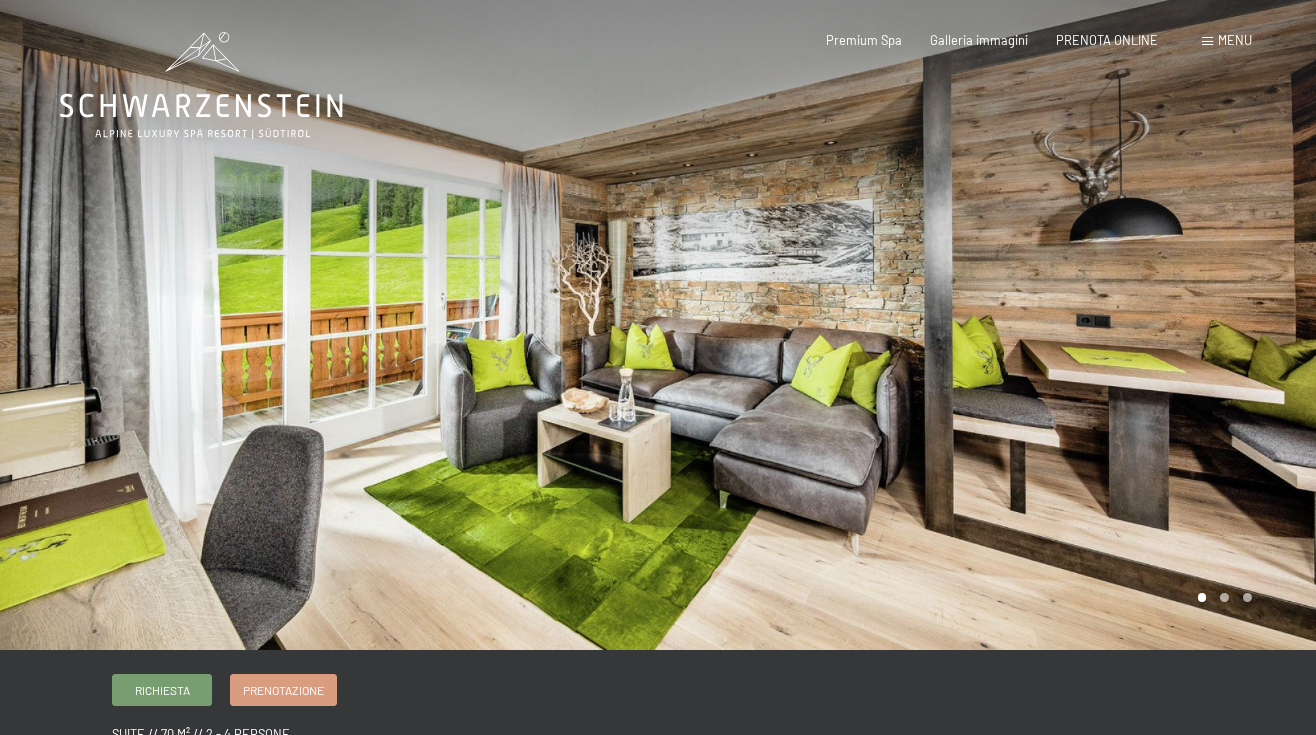 scroll, scrollTop: 0, scrollLeft: 0, axis: both 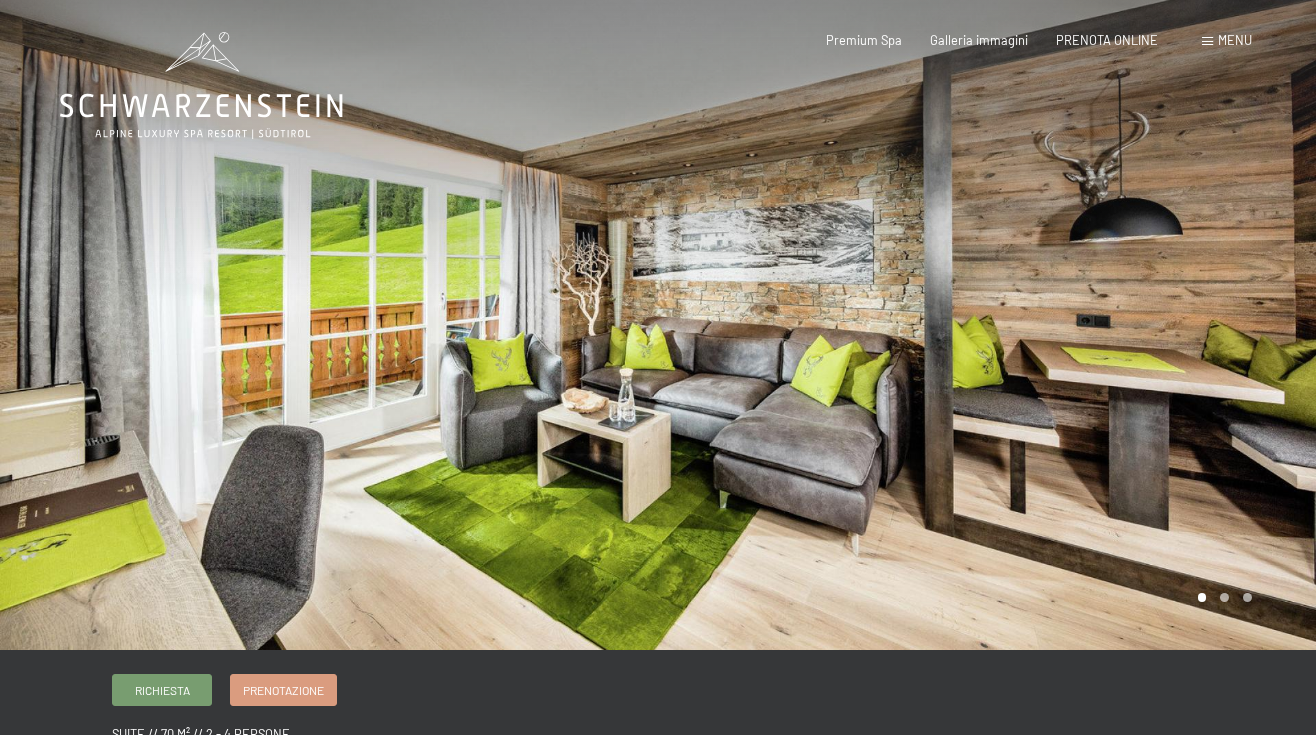 click at bounding box center [987, 325] 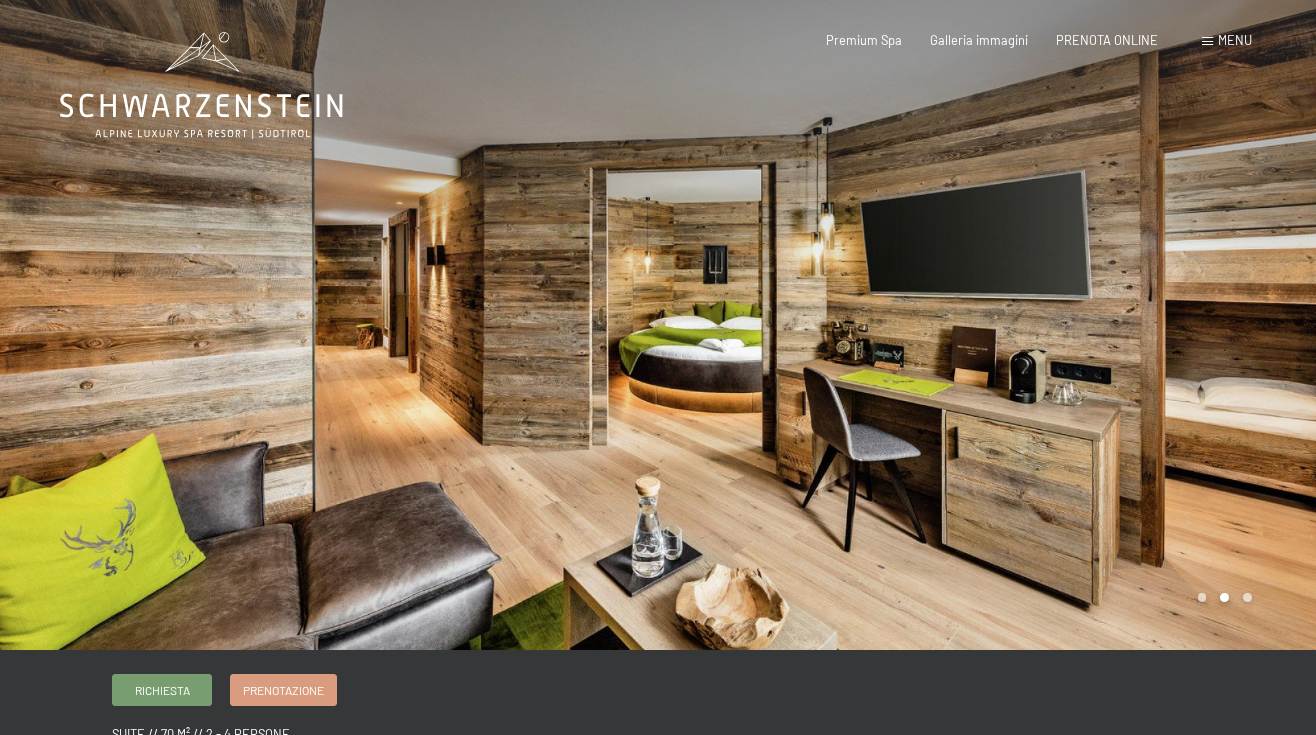 click at bounding box center [987, 325] 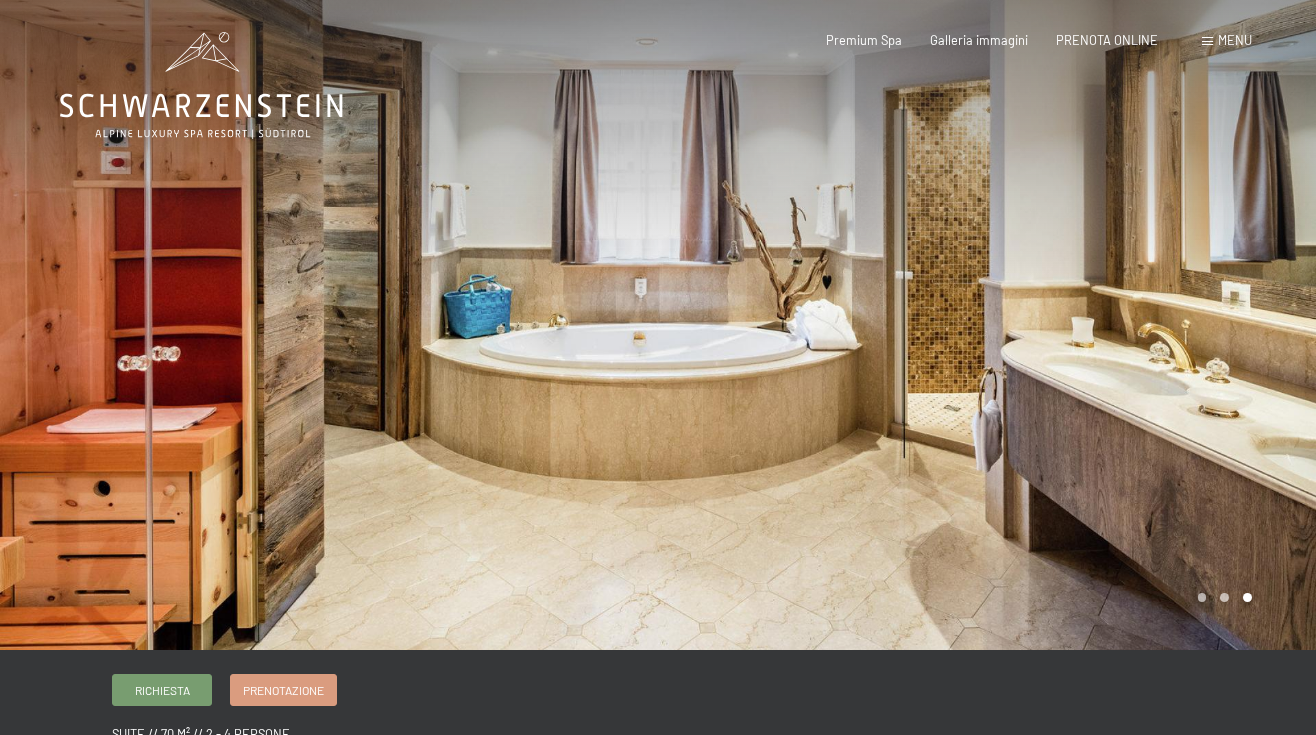 click at bounding box center [987, 325] 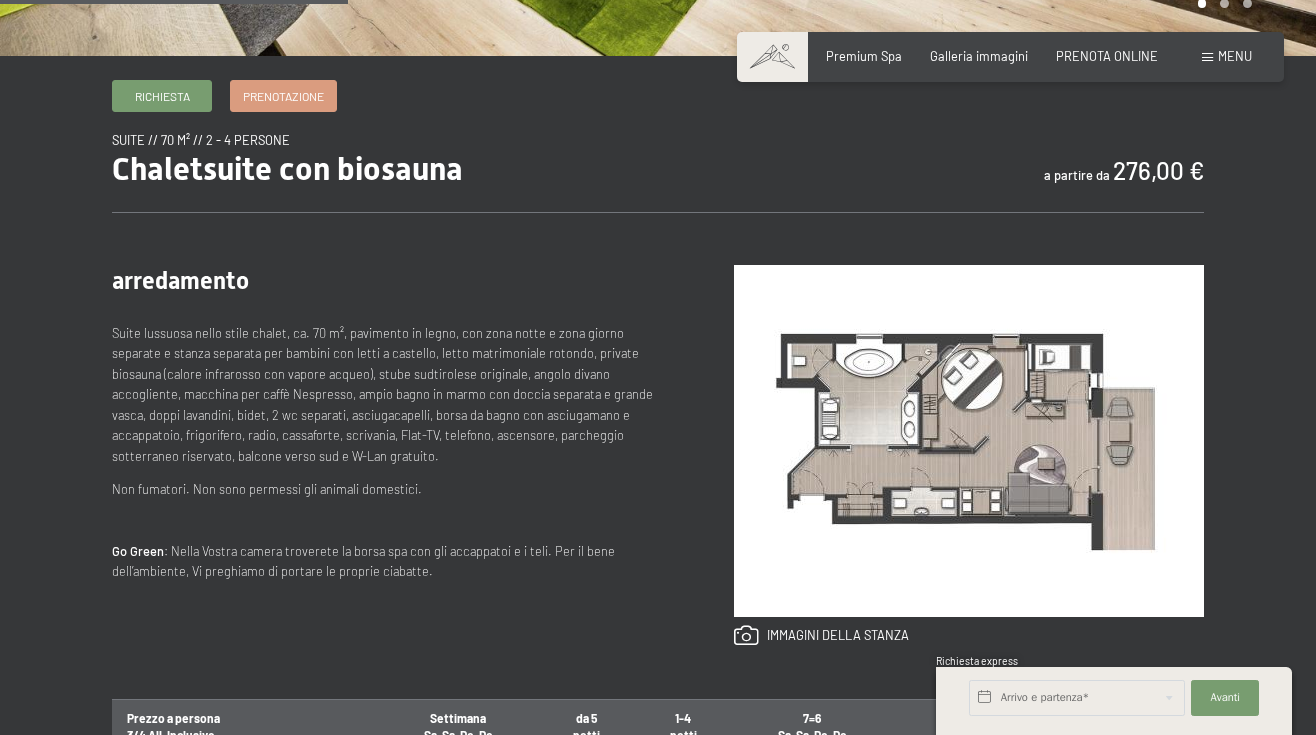 scroll, scrollTop: 599, scrollLeft: 0, axis: vertical 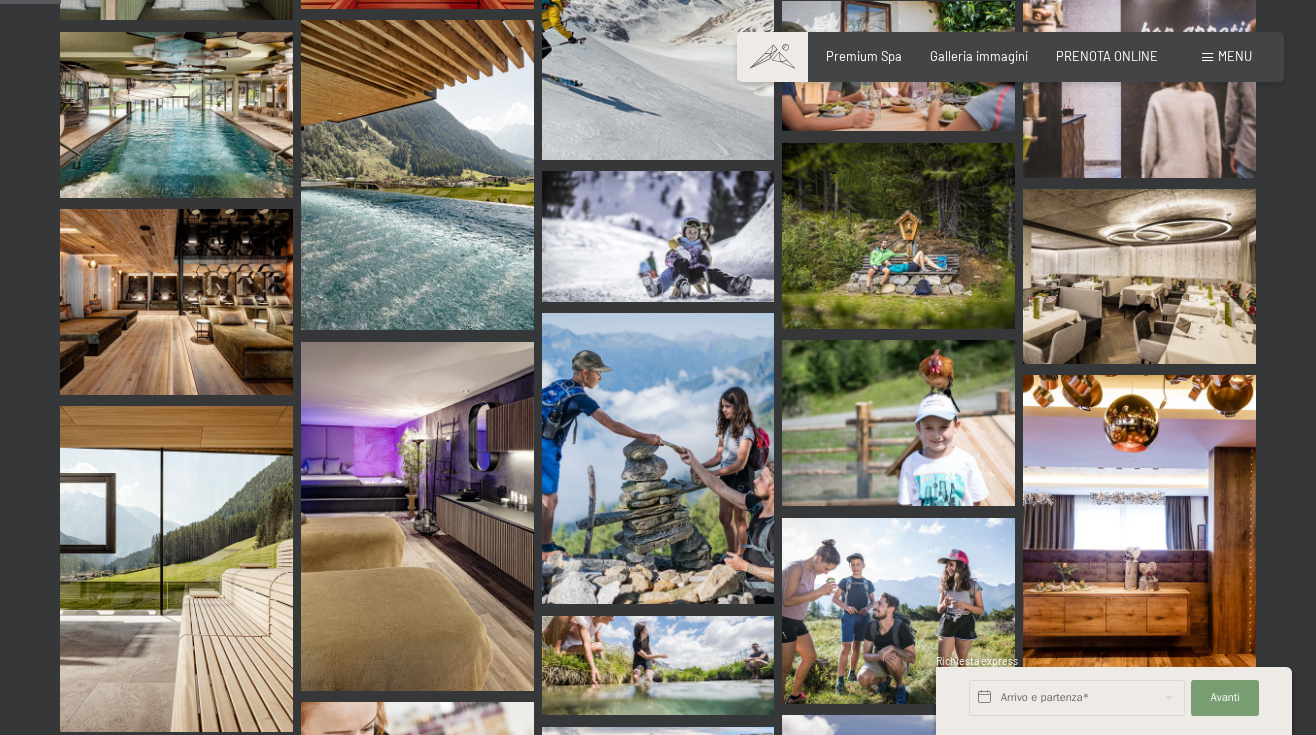 click on "Menu" at bounding box center (1235, 56) 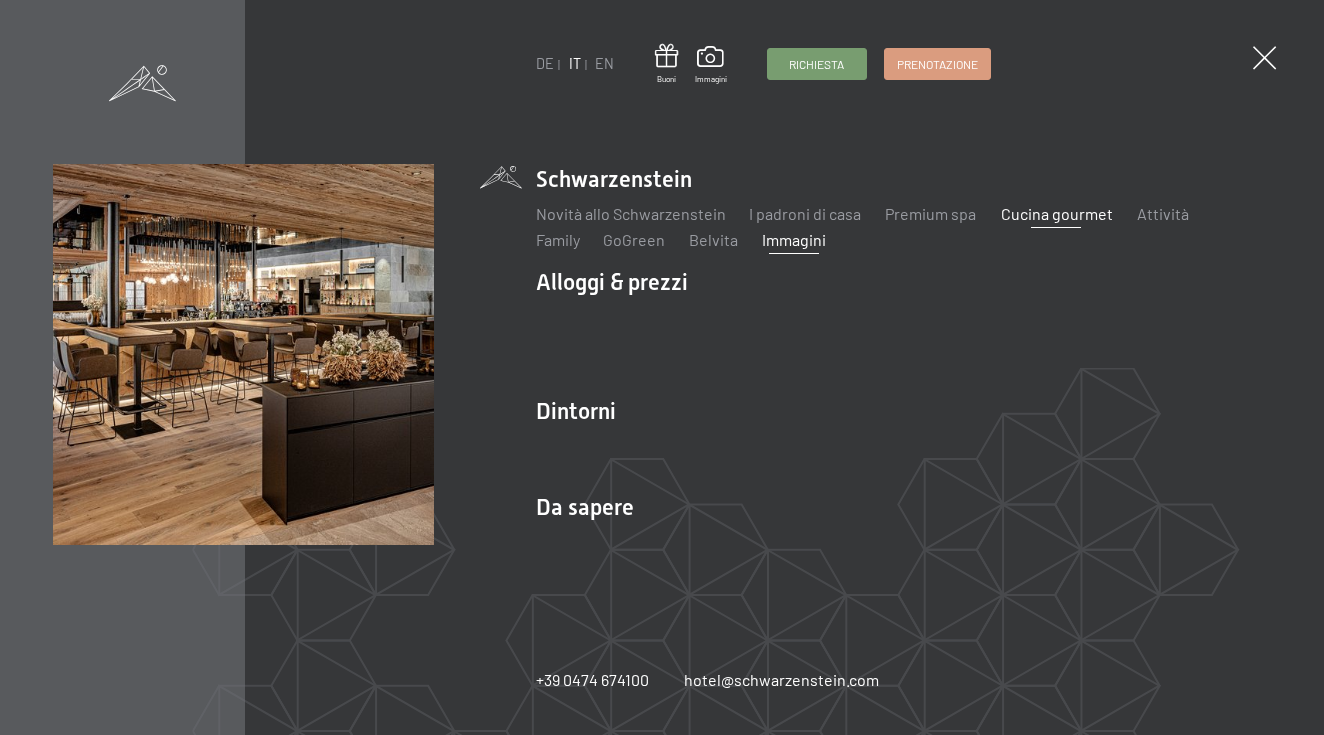 click on "Cucina gourmet" at bounding box center (1056, 213) 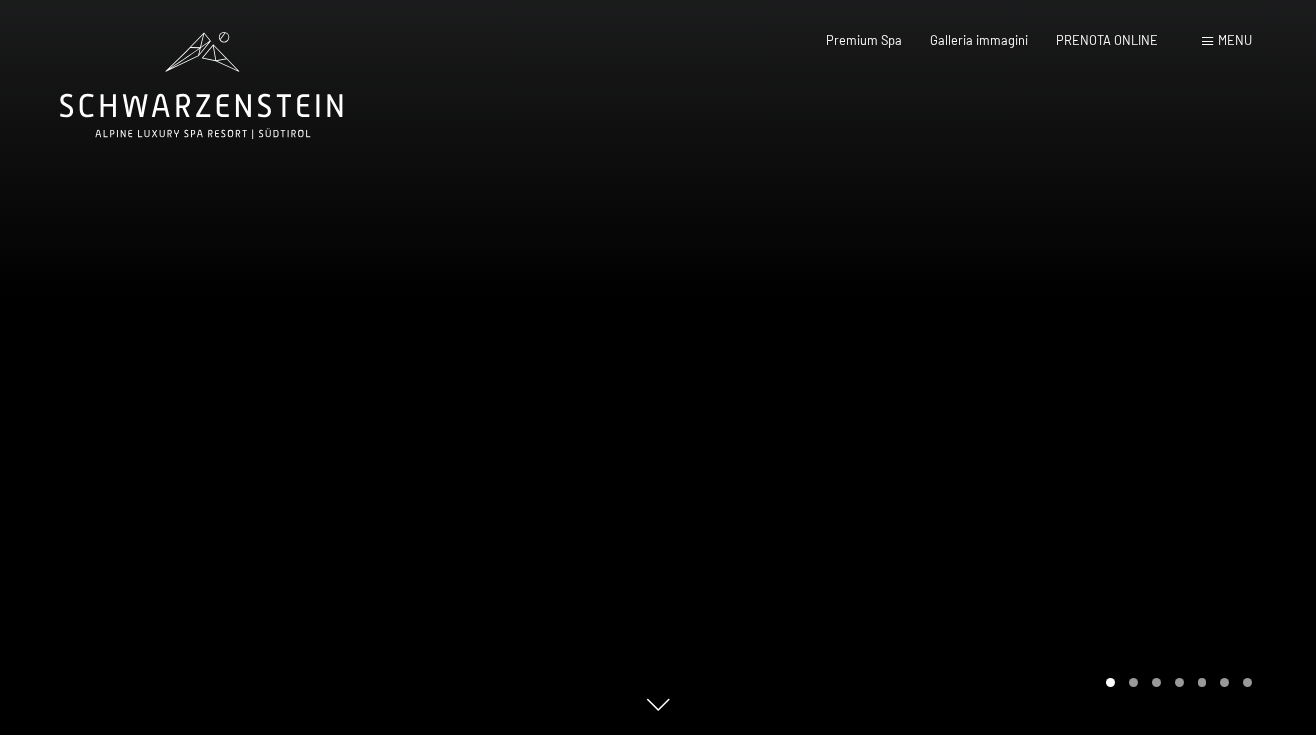 scroll, scrollTop: 0, scrollLeft: 0, axis: both 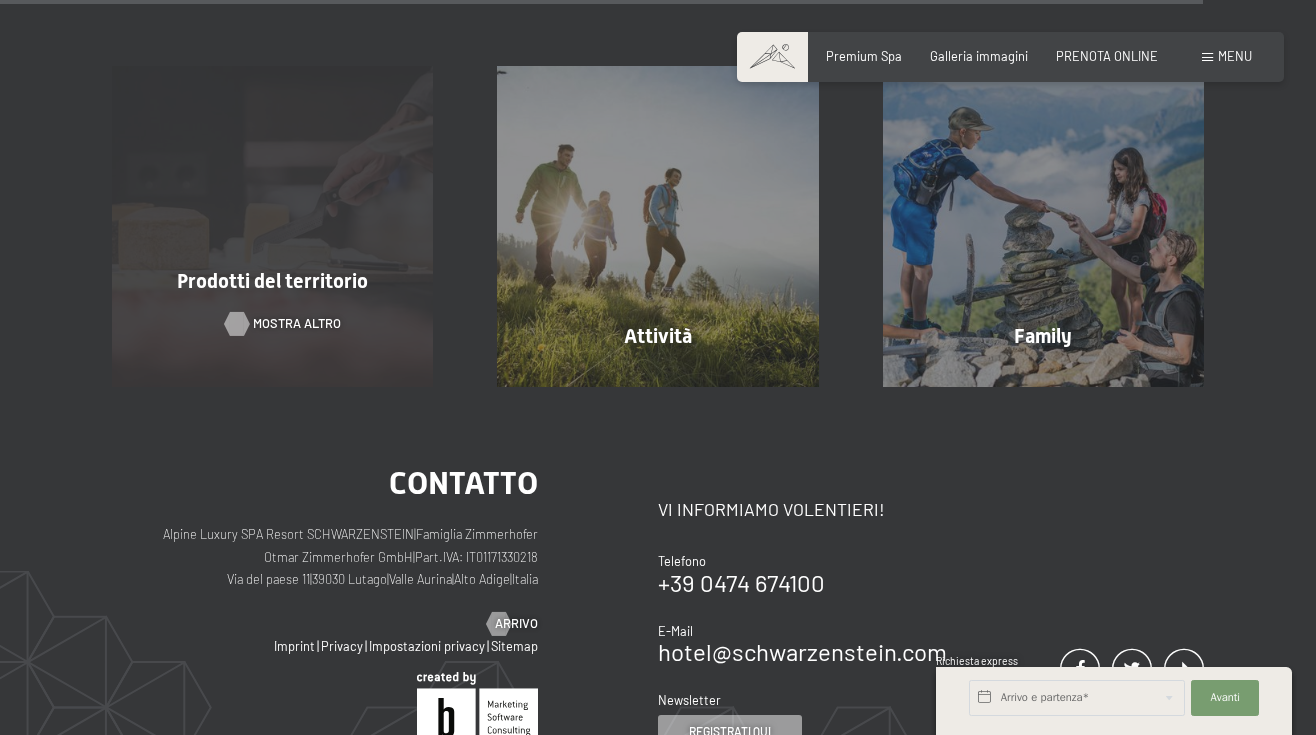 click on "mostra altro" at bounding box center (297, 324) 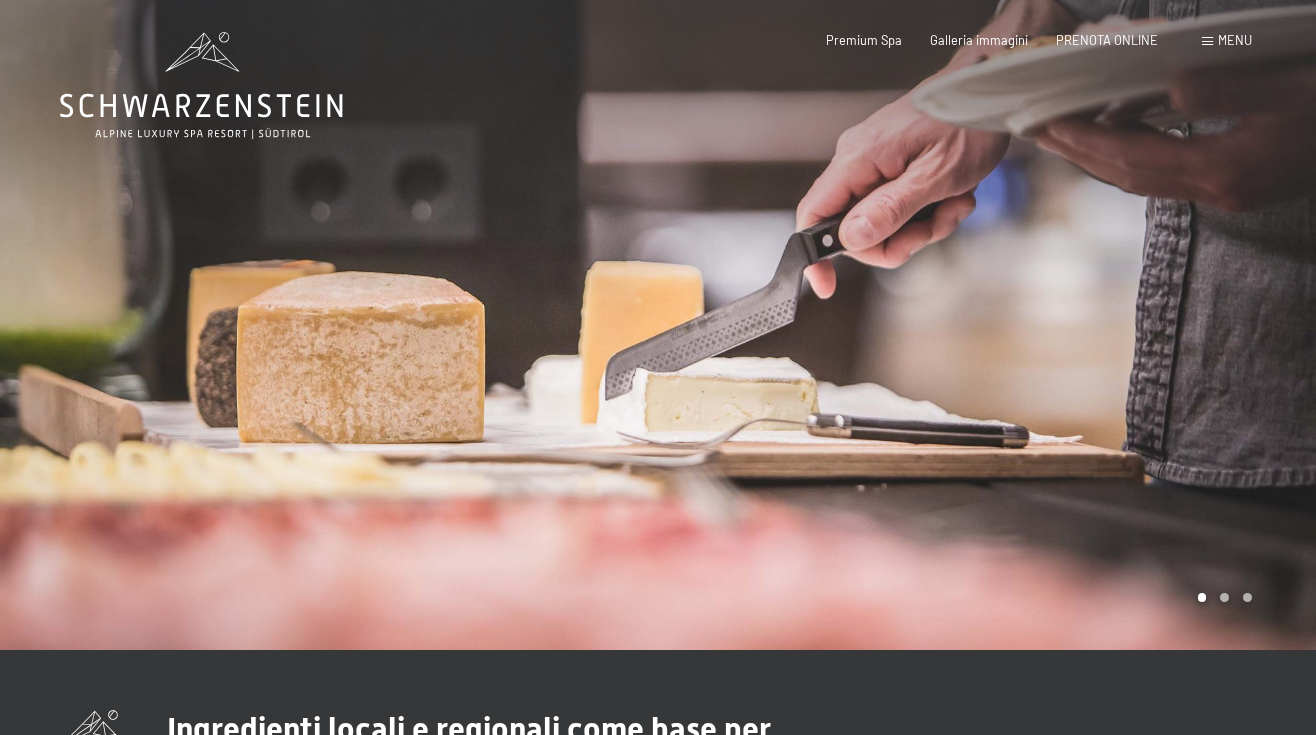 scroll, scrollTop: 0, scrollLeft: 0, axis: both 